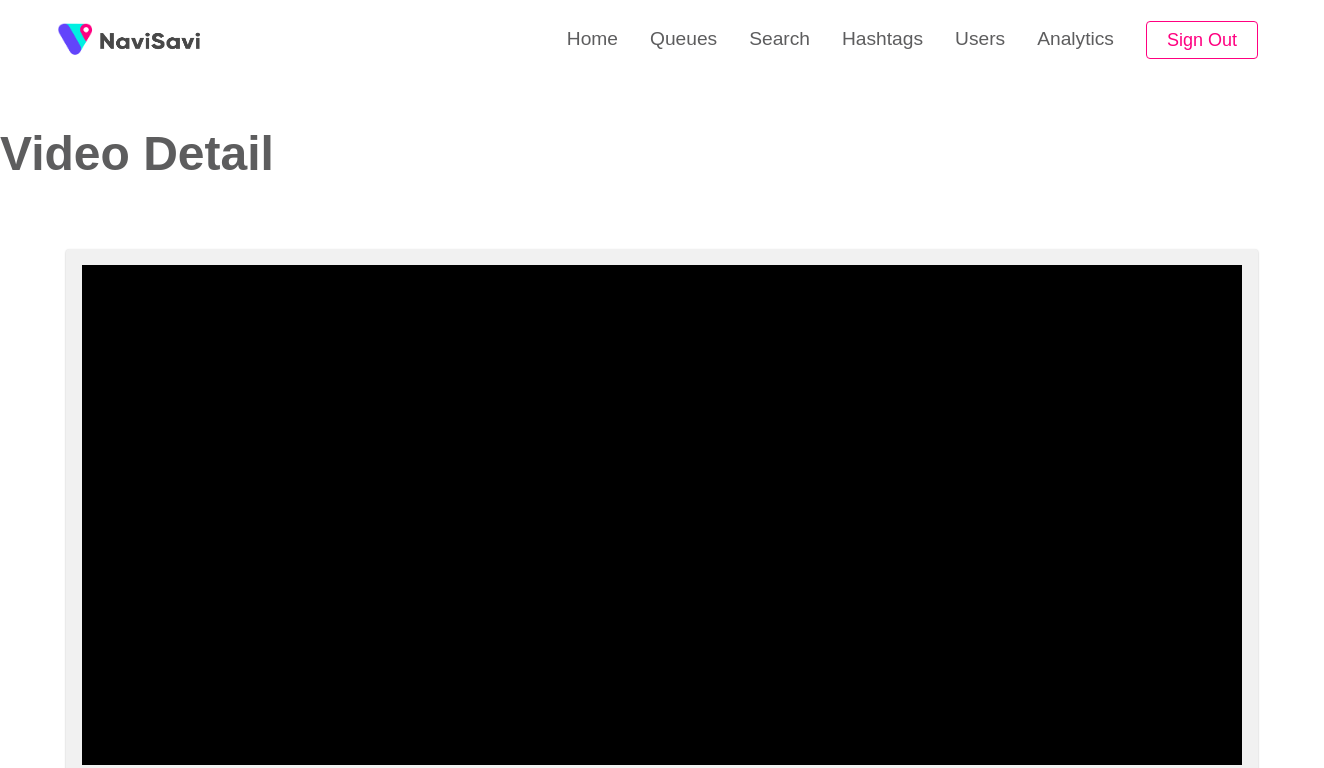 select on "**********" 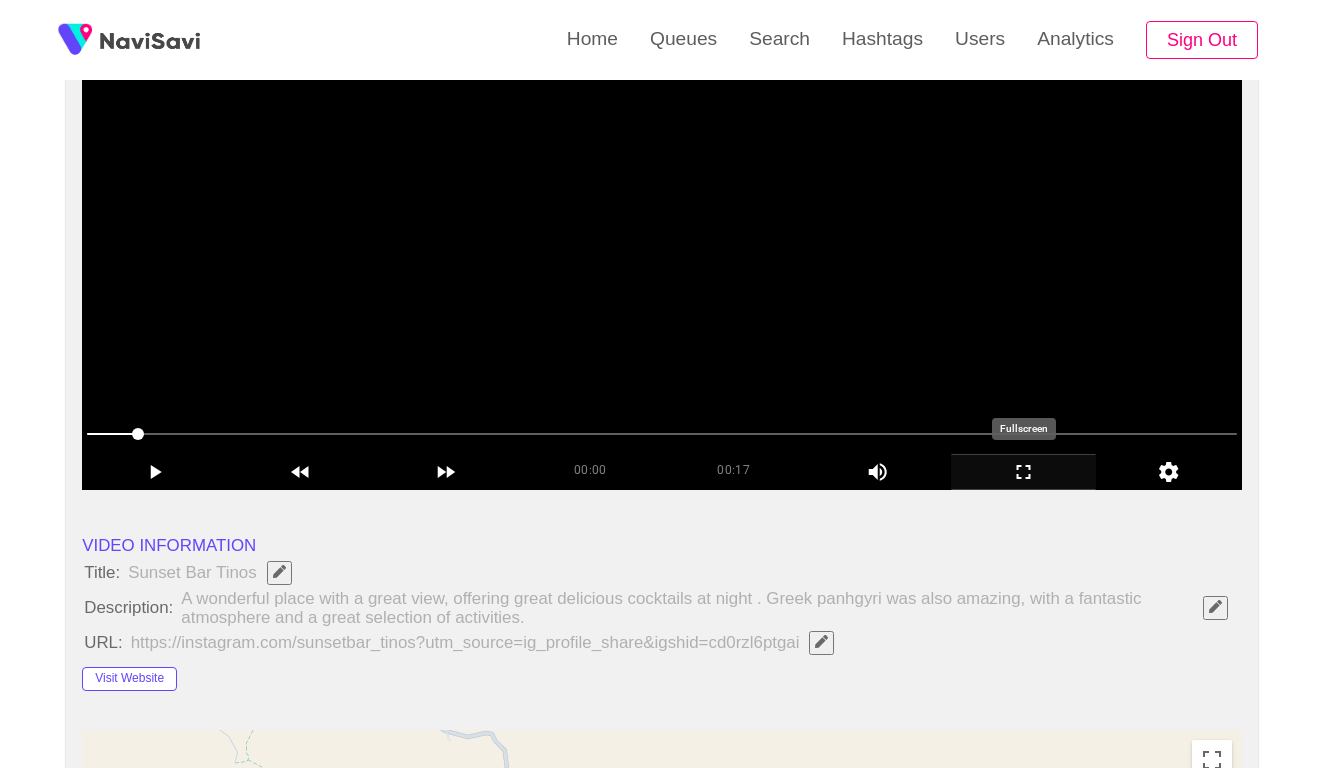 click at bounding box center (1023, 471) 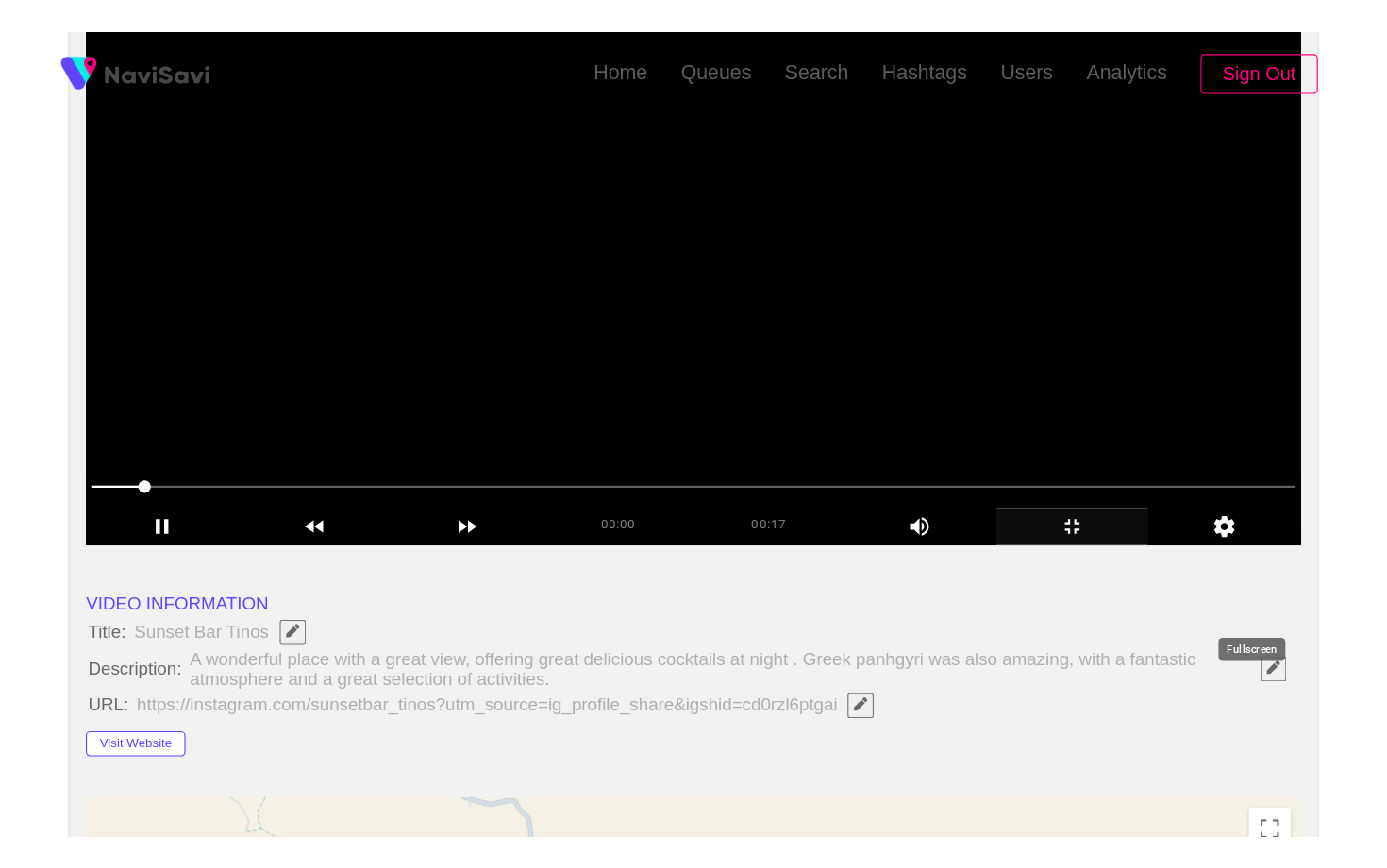 scroll, scrollTop: 0, scrollLeft: 0, axis: both 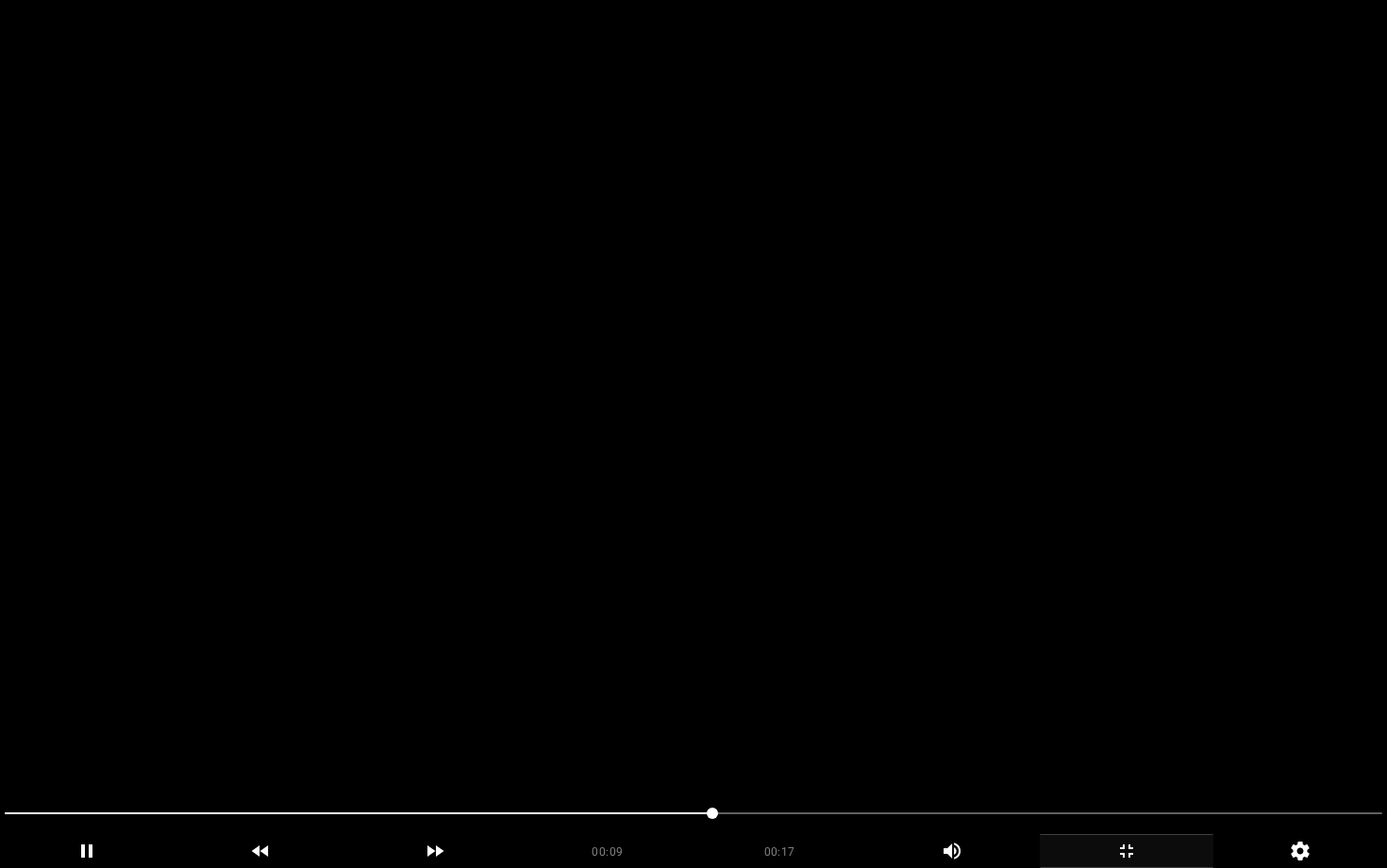 click 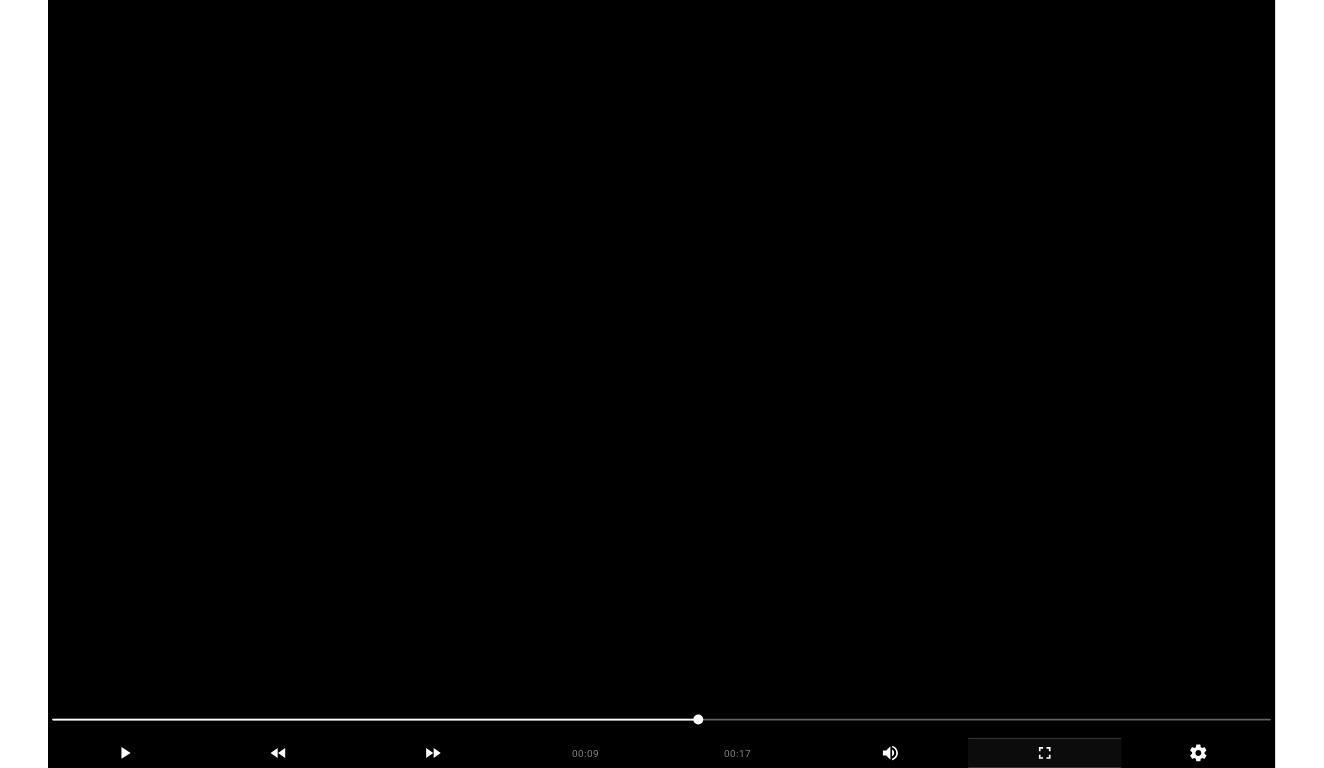 scroll, scrollTop: 275, scrollLeft: 0, axis: vertical 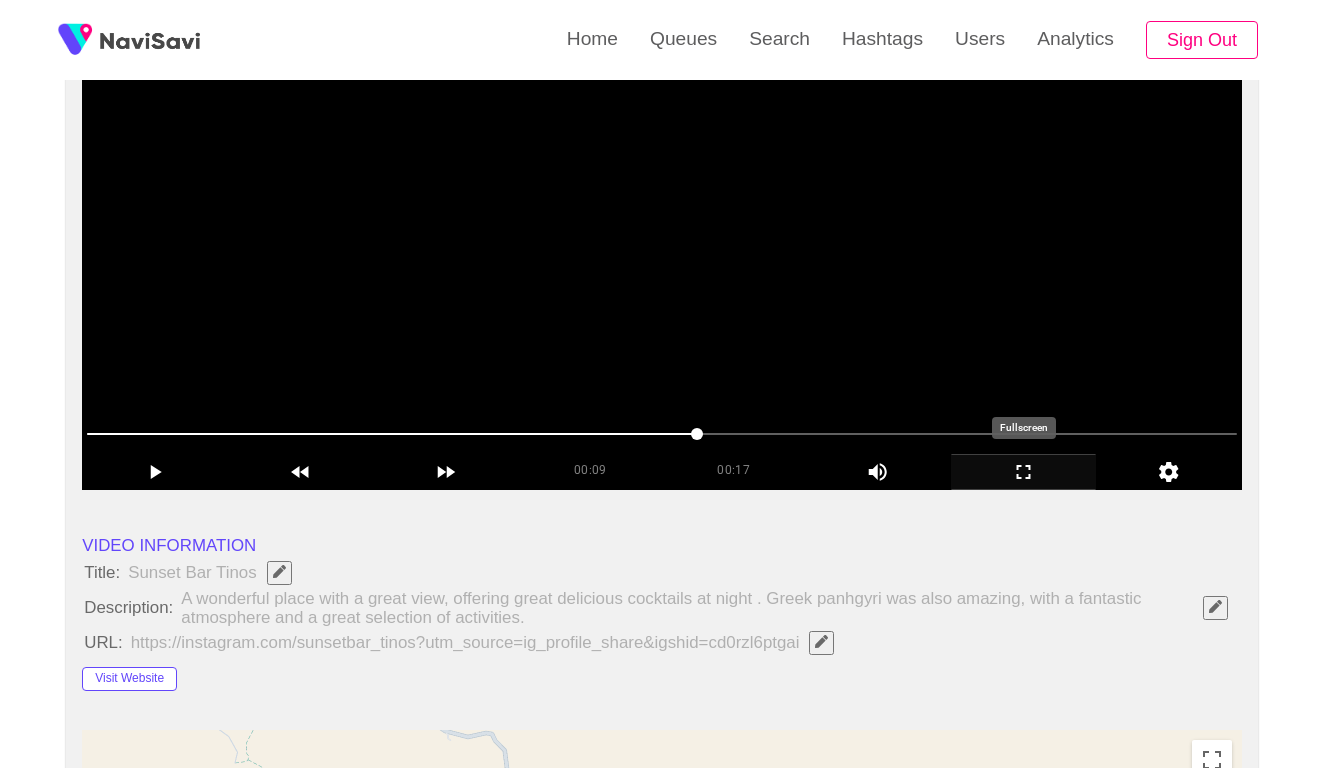 click at bounding box center (662, 240) 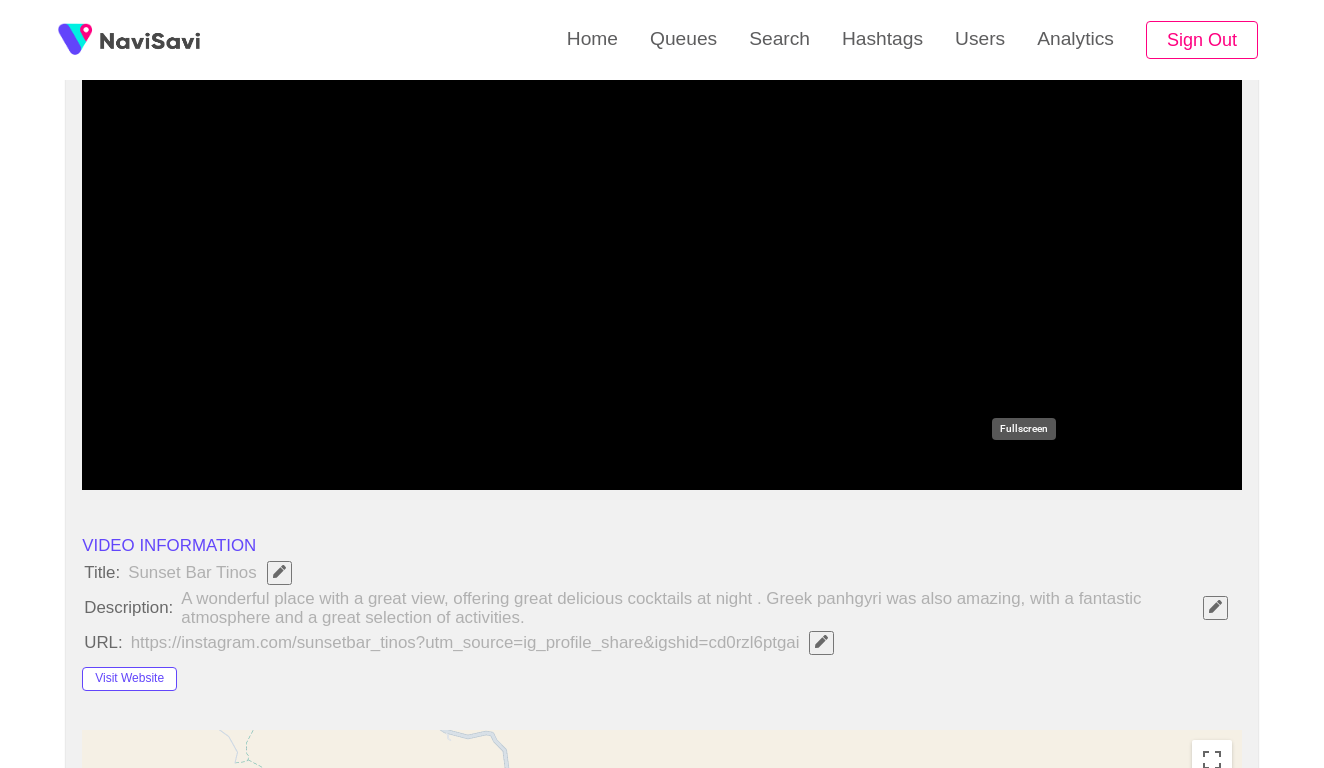click 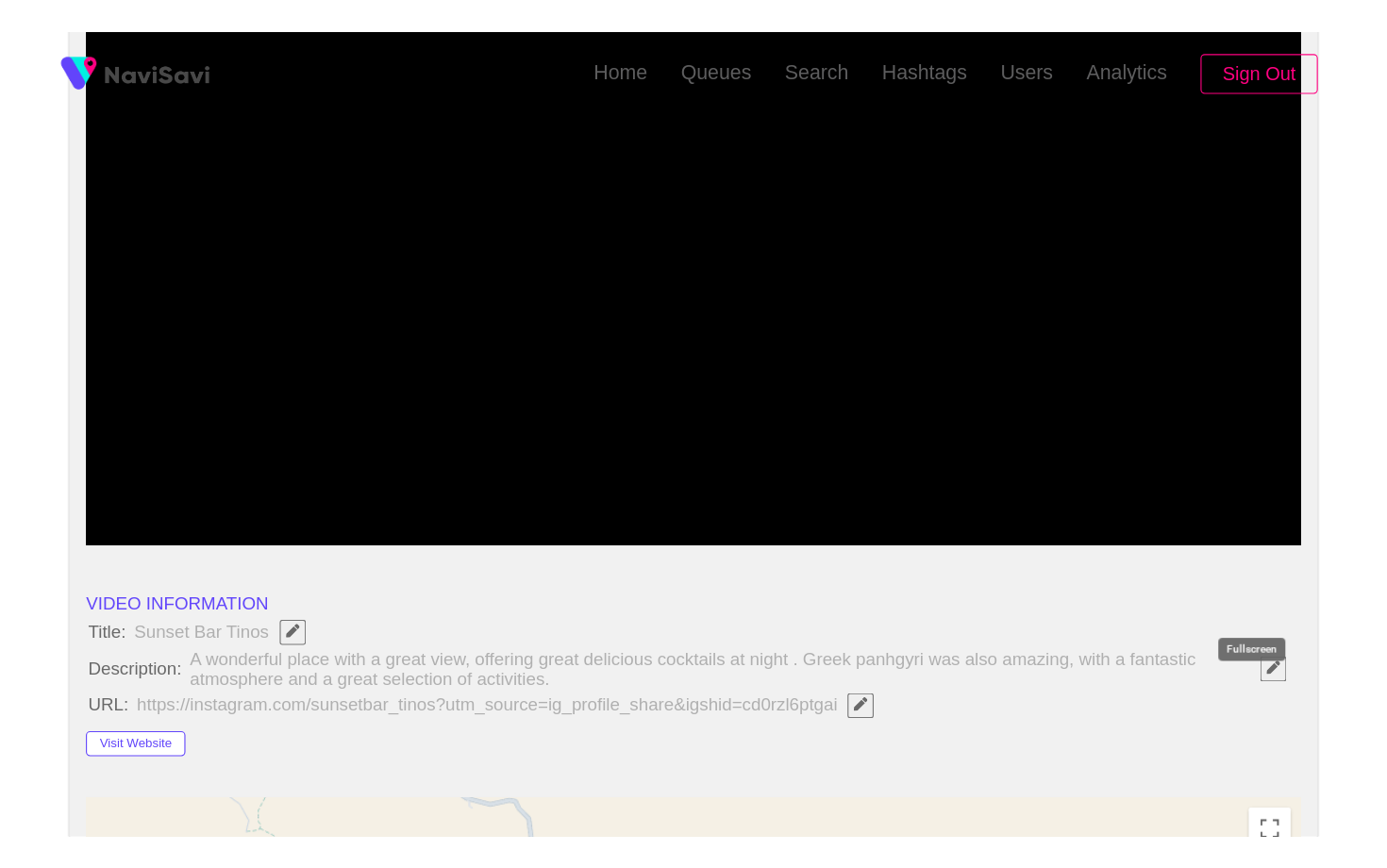 scroll, scrollTop: 0, scrollLeft: 0, axis: both 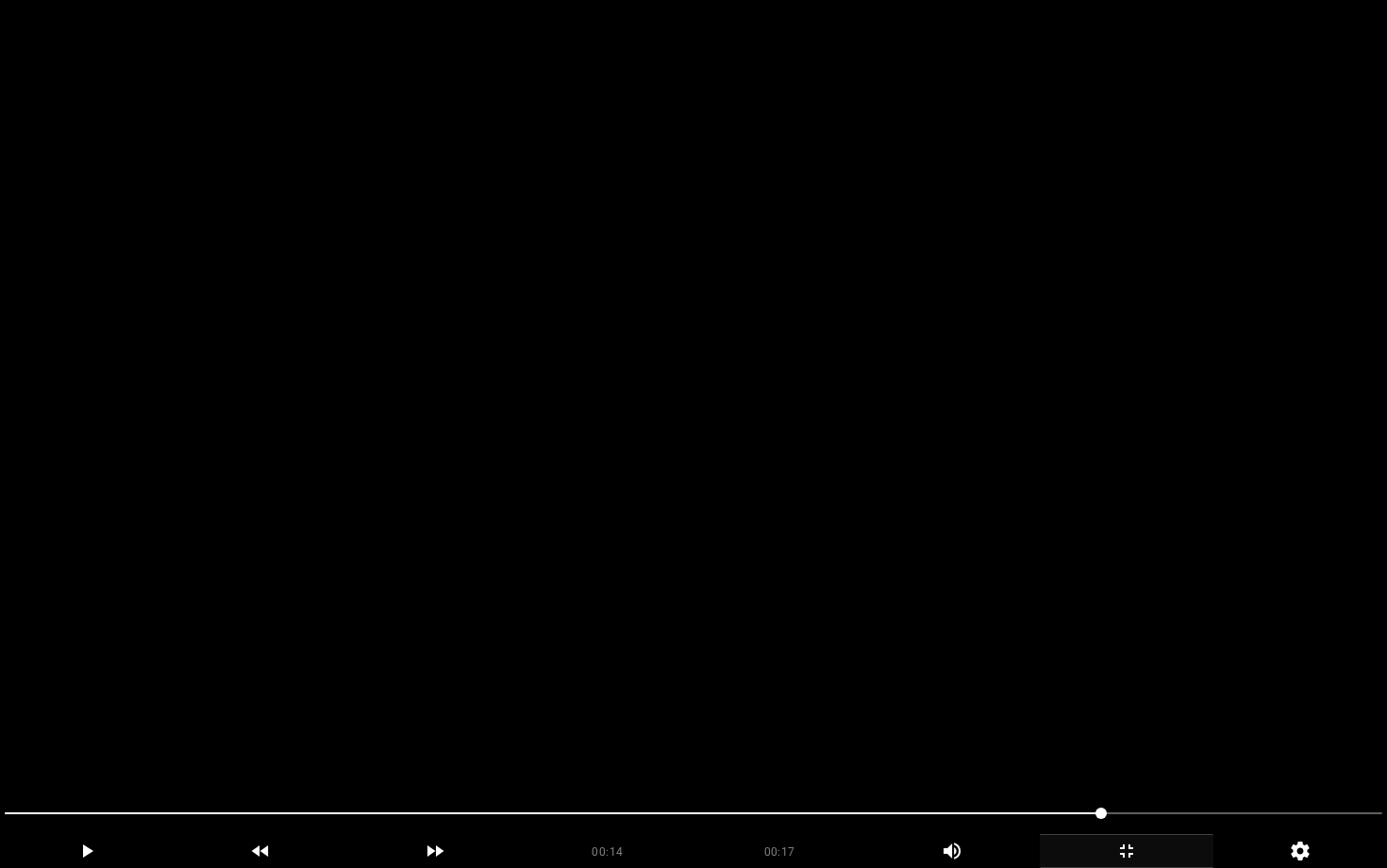 click at bounding box center [694, 434] 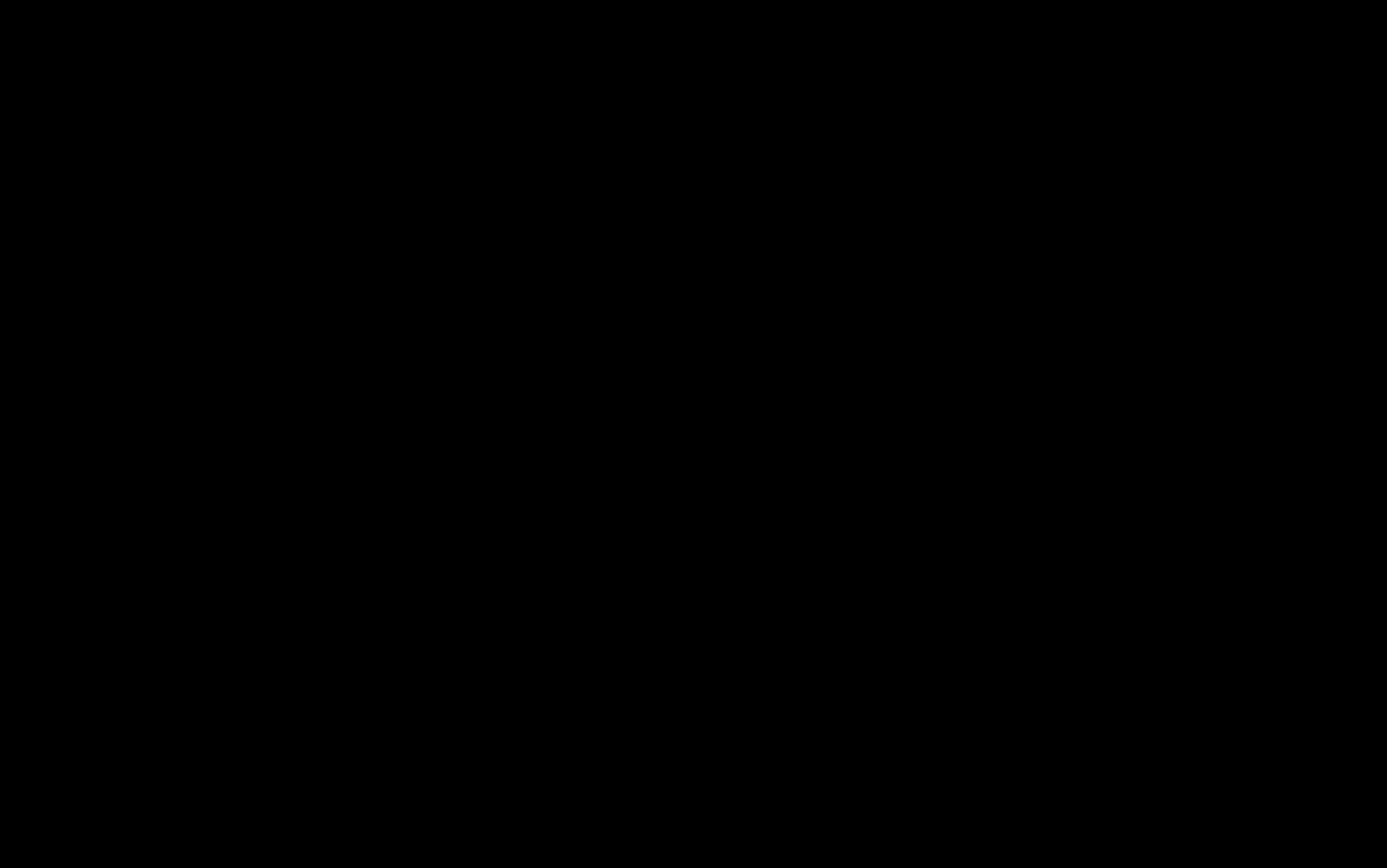 click at bounding box center (1127, 851) 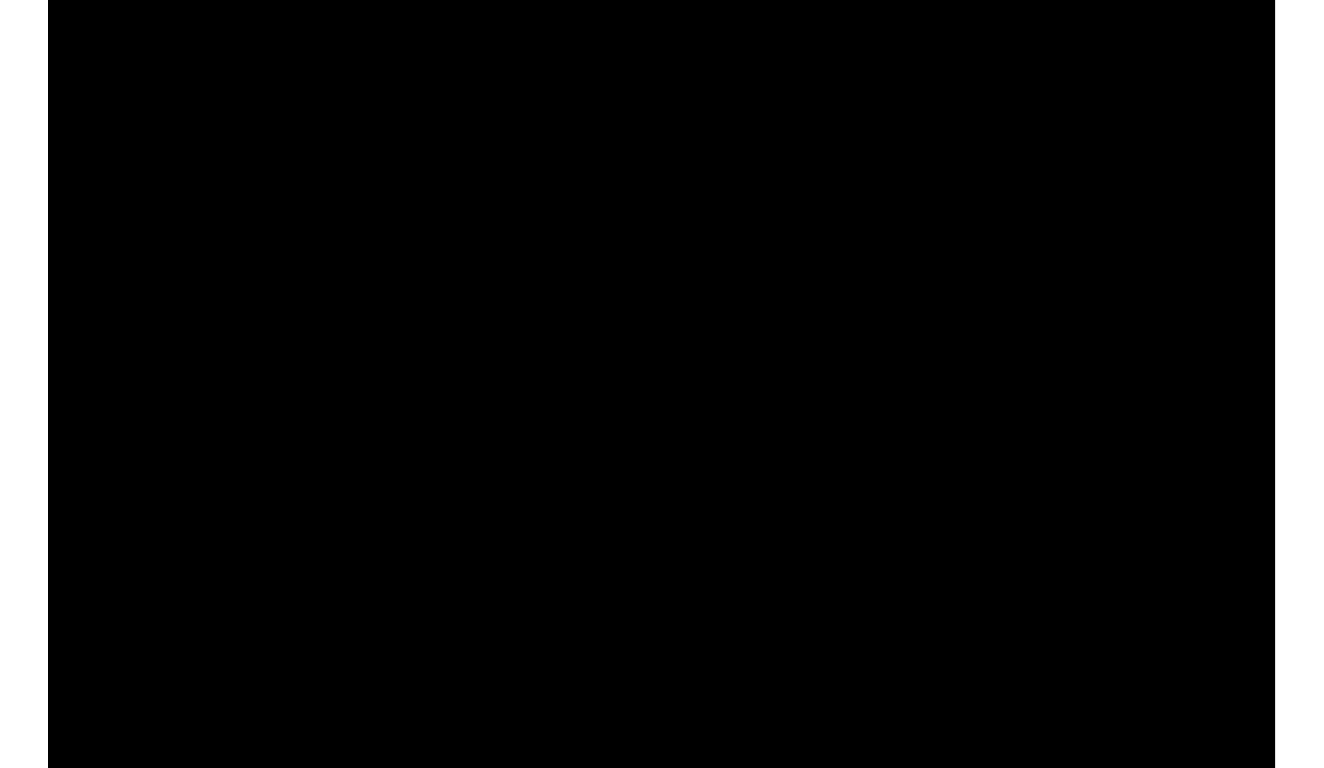 scroll, scrollTop: 275, scrollLeft: 0, axis: vertical 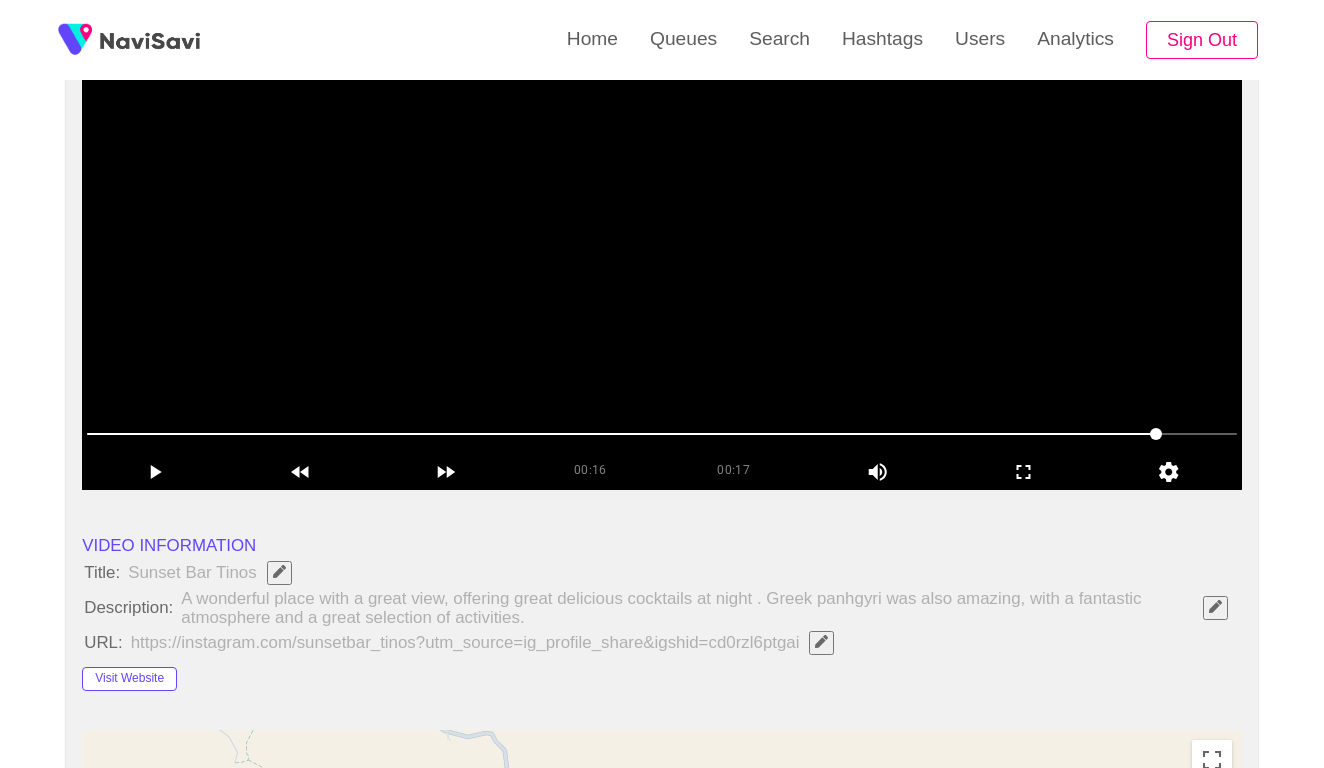 click at bounding box center (662, 240) 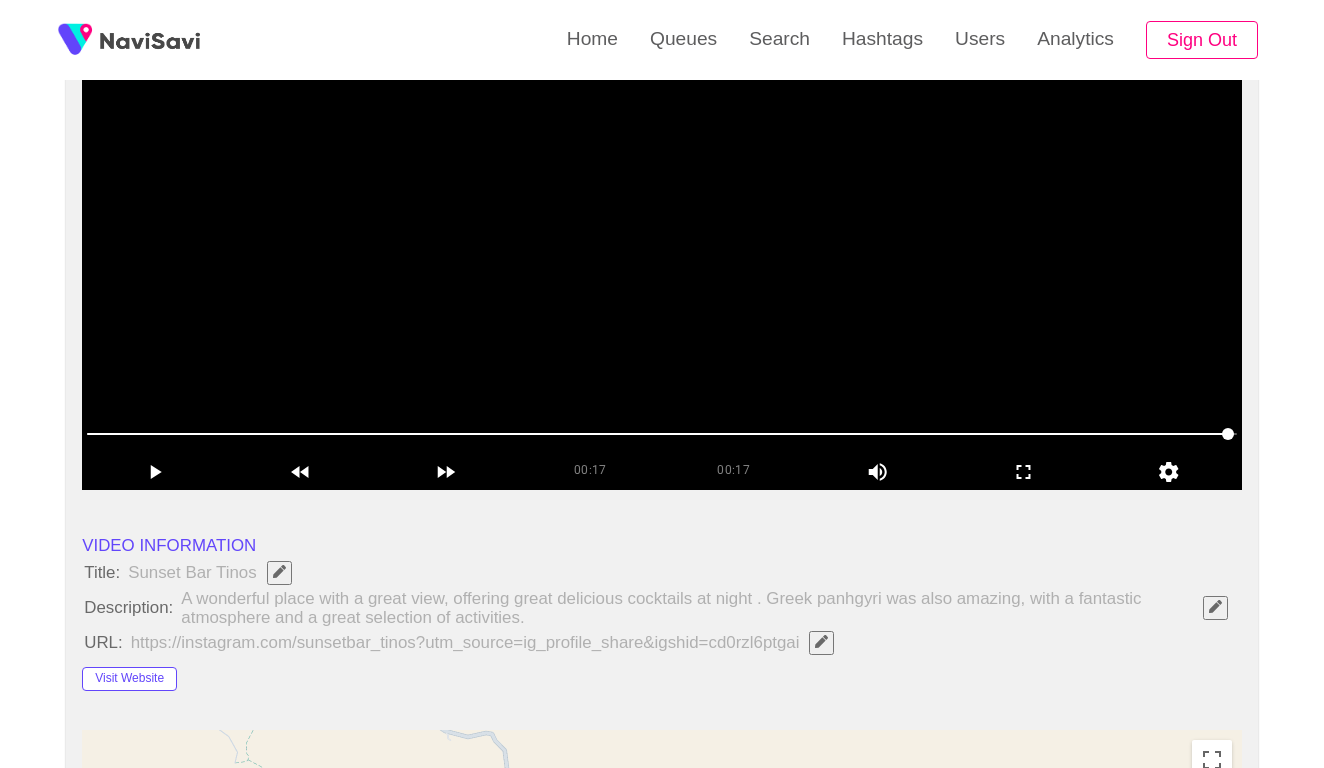click at bounding box center (662, 436) 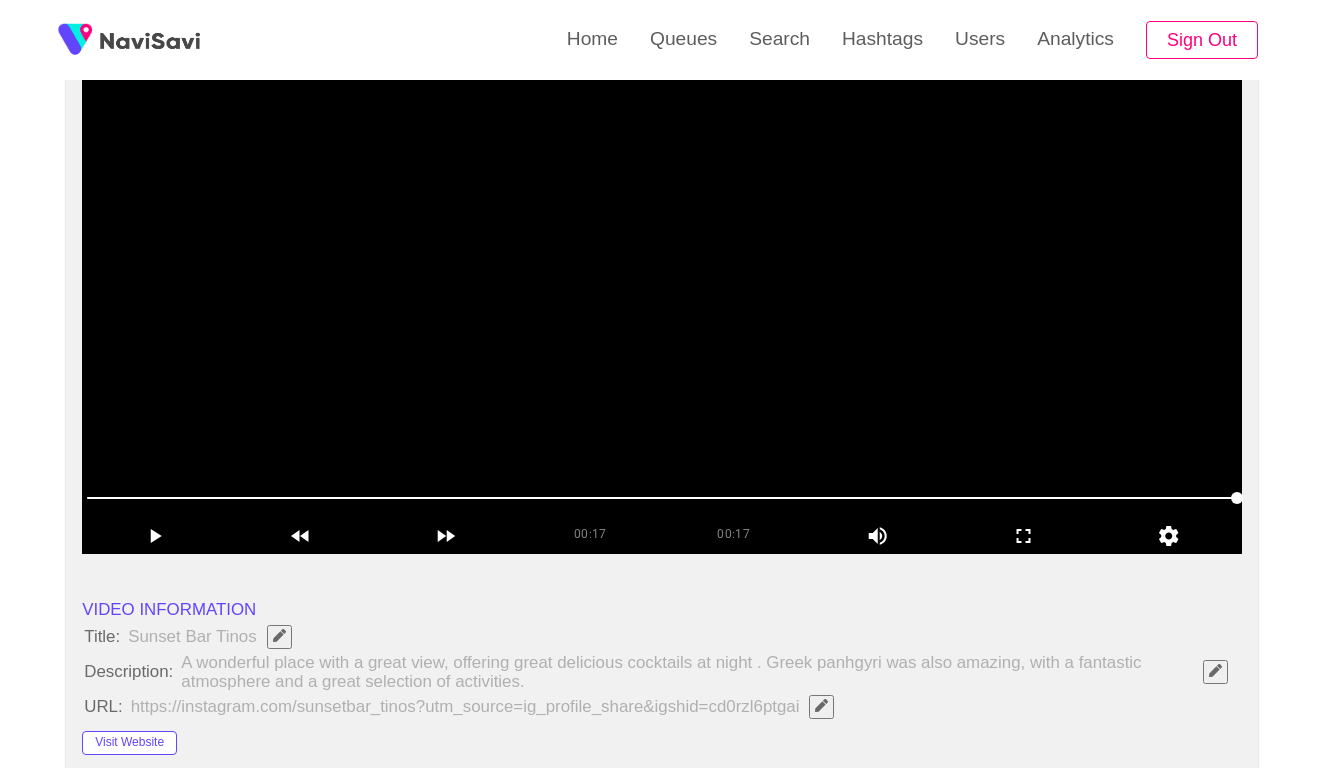click at bounding box center (662, 304) 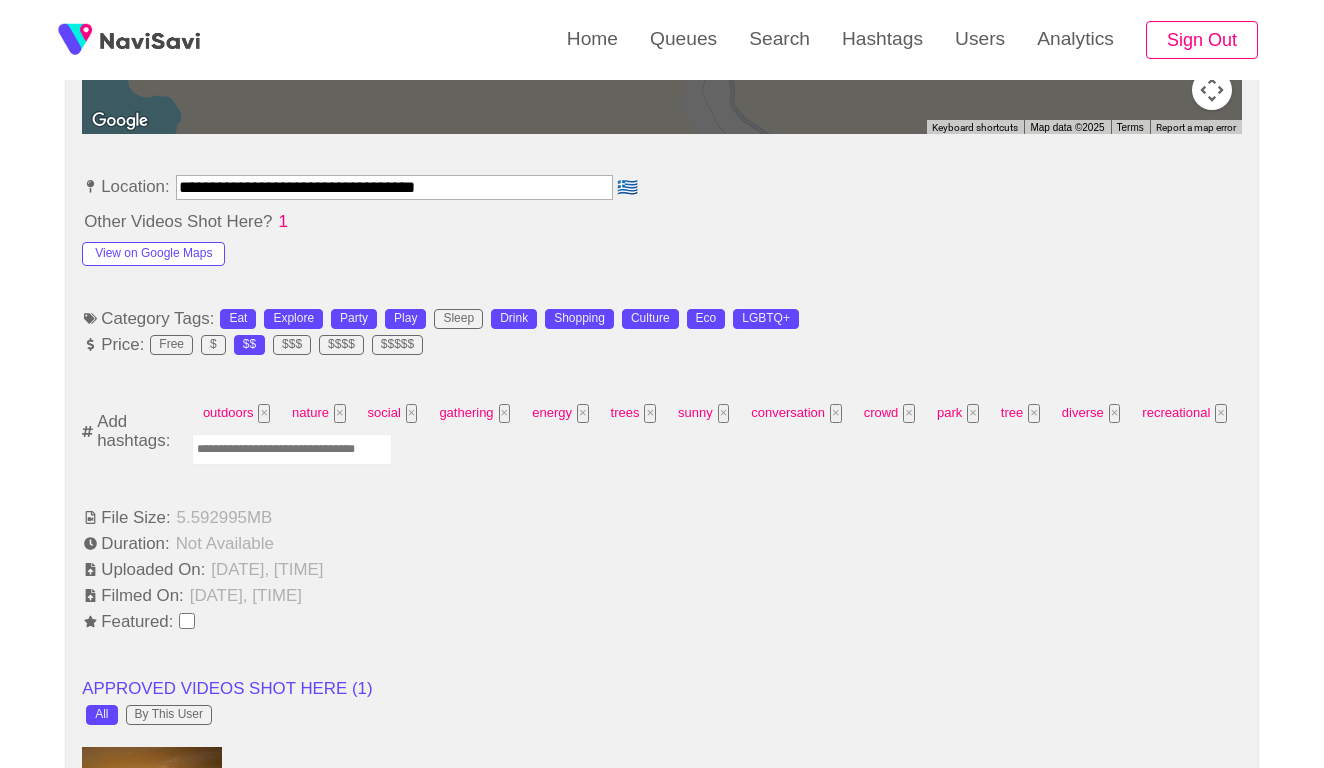 scroll, scrollTop: 1161, scrollLeft: 0, axis: vertical 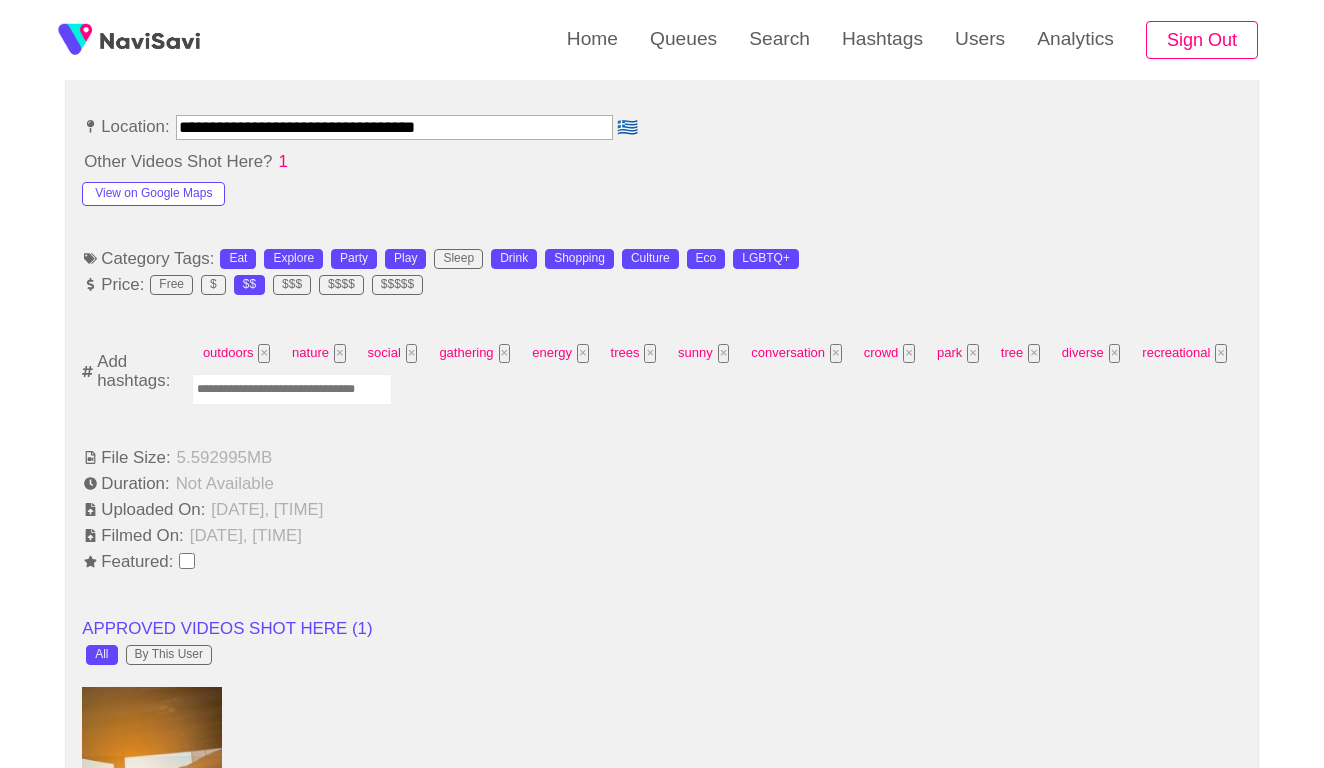 click at bounding box center [292, 389] 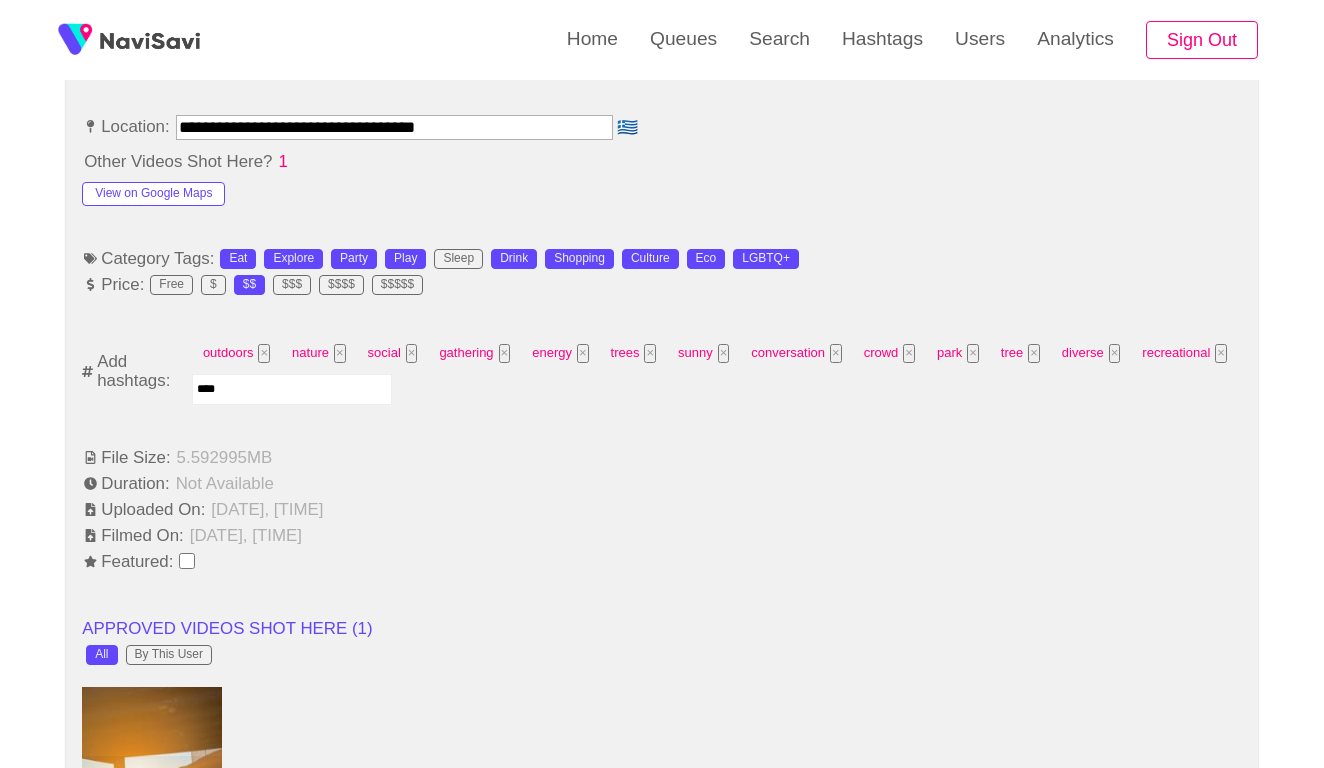 type on "*****" 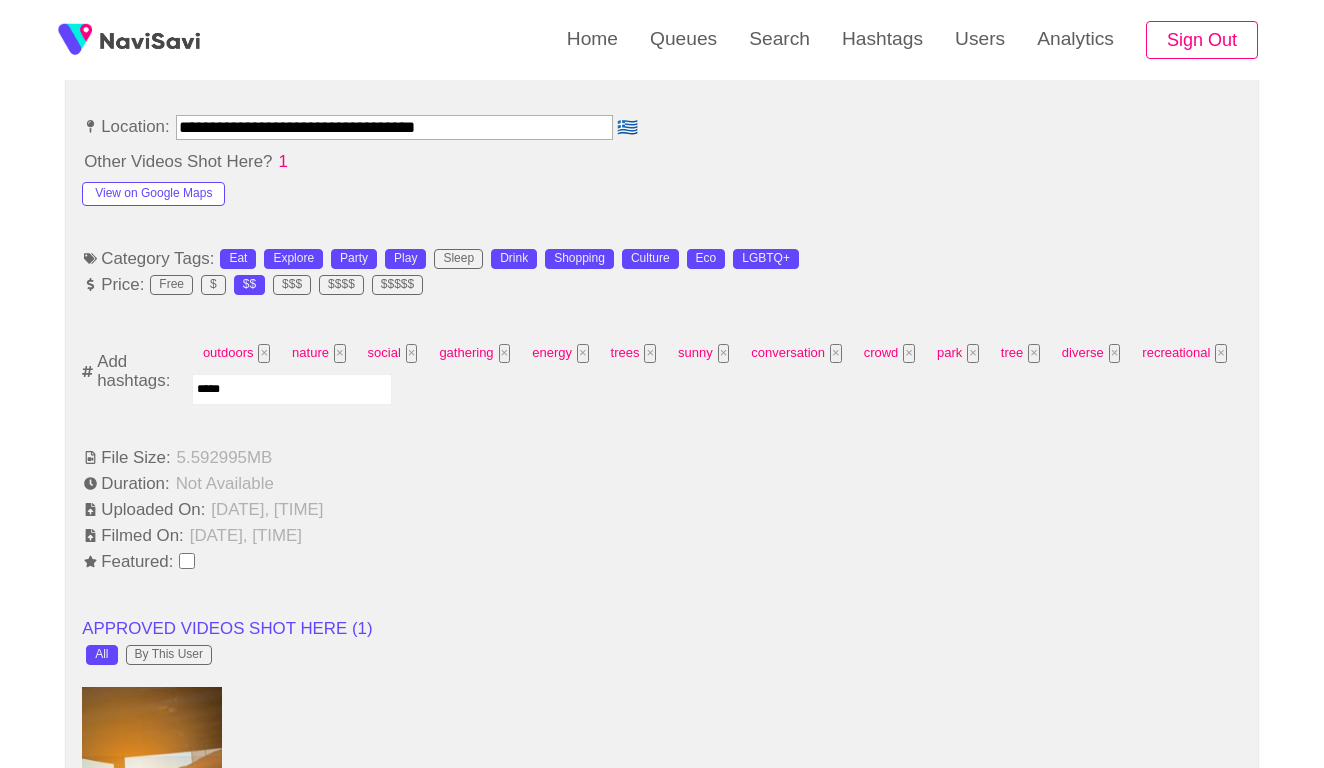 type 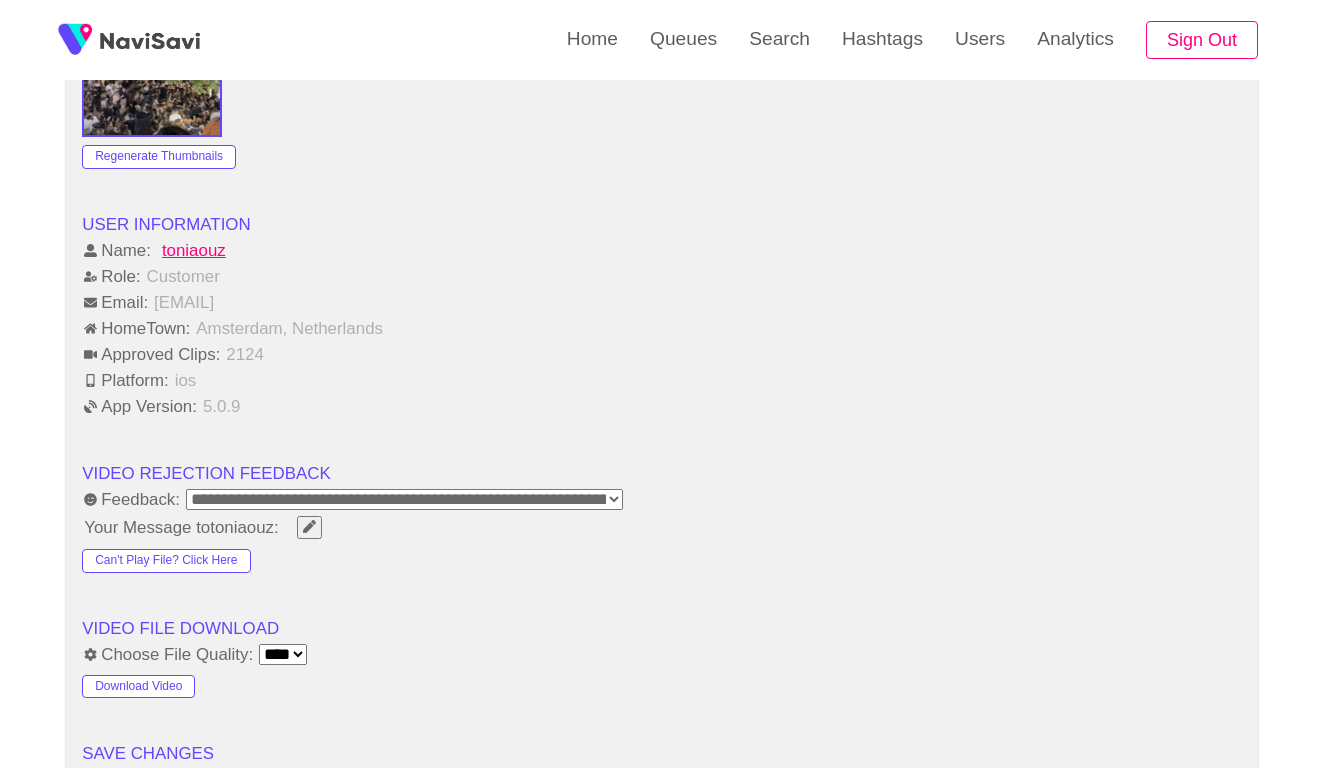 scroll, scrollTop: 2732, scrollLeft: 0, axis: vertical 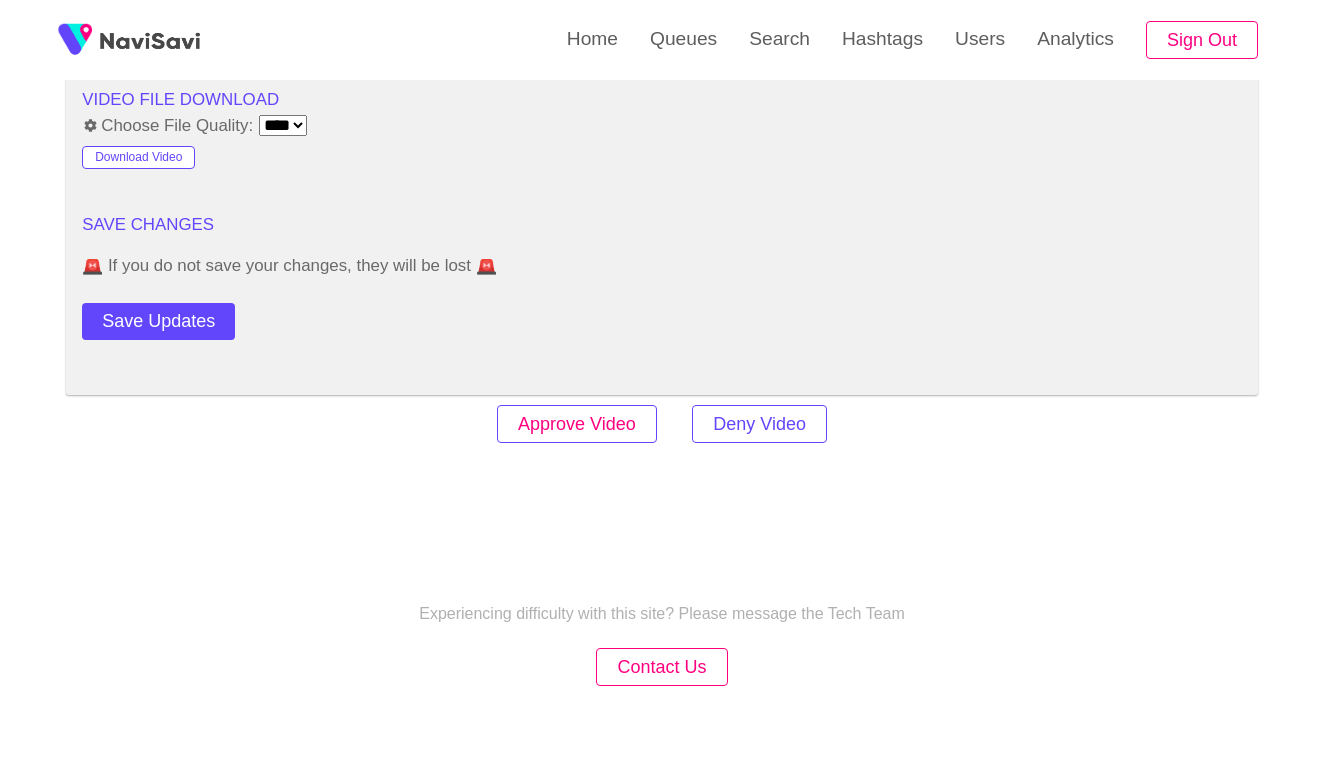 click on "Approve Video" at bounding box center (577, 424) 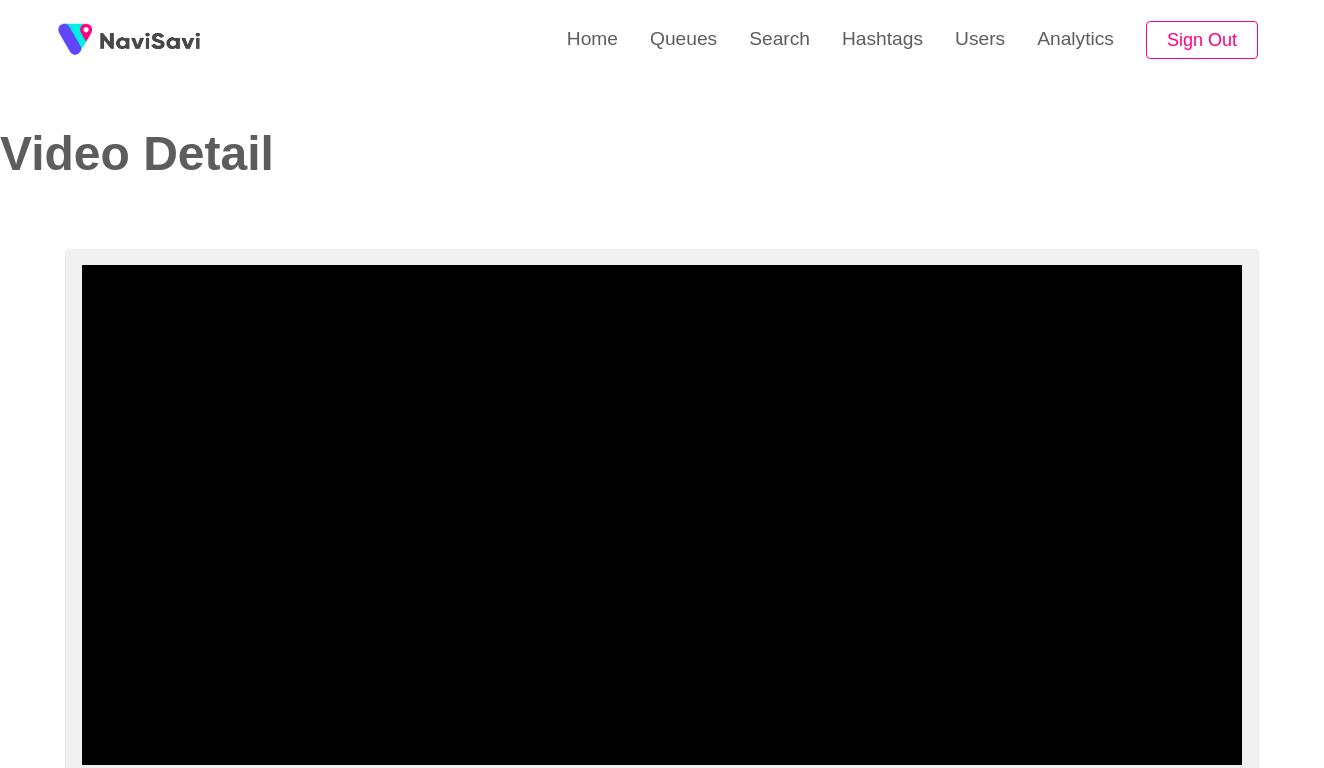 select on "**********" 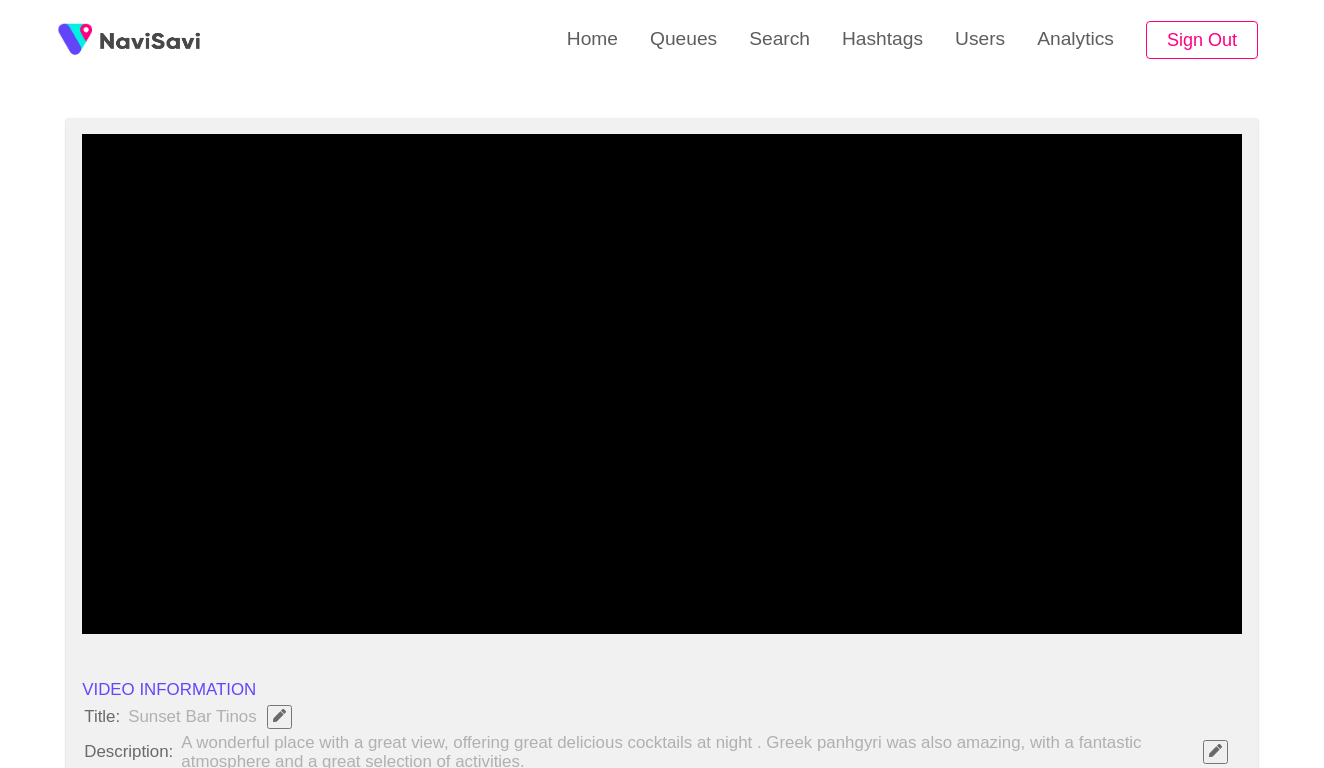 scroll, scrollTop: 134, scrollLeft: 0, axis: vertical 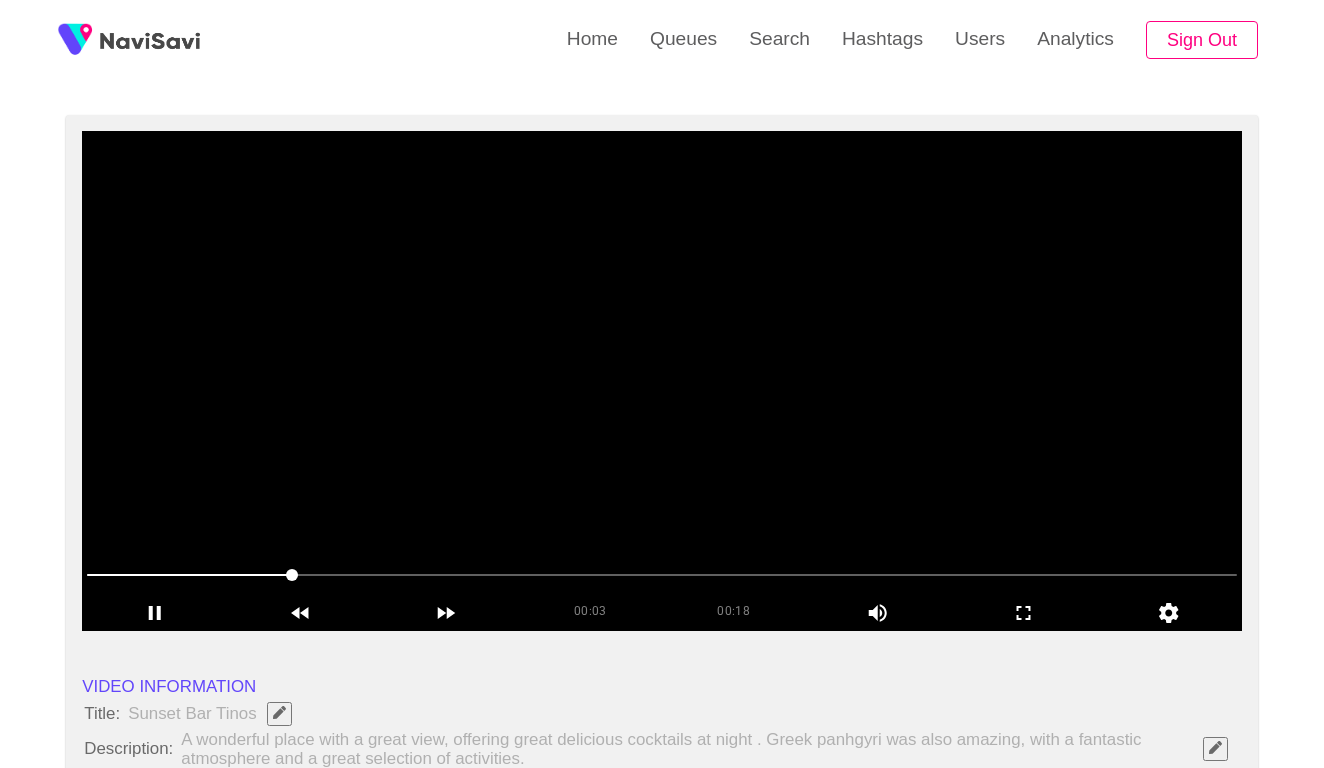 click at bounding box center [662, 575] 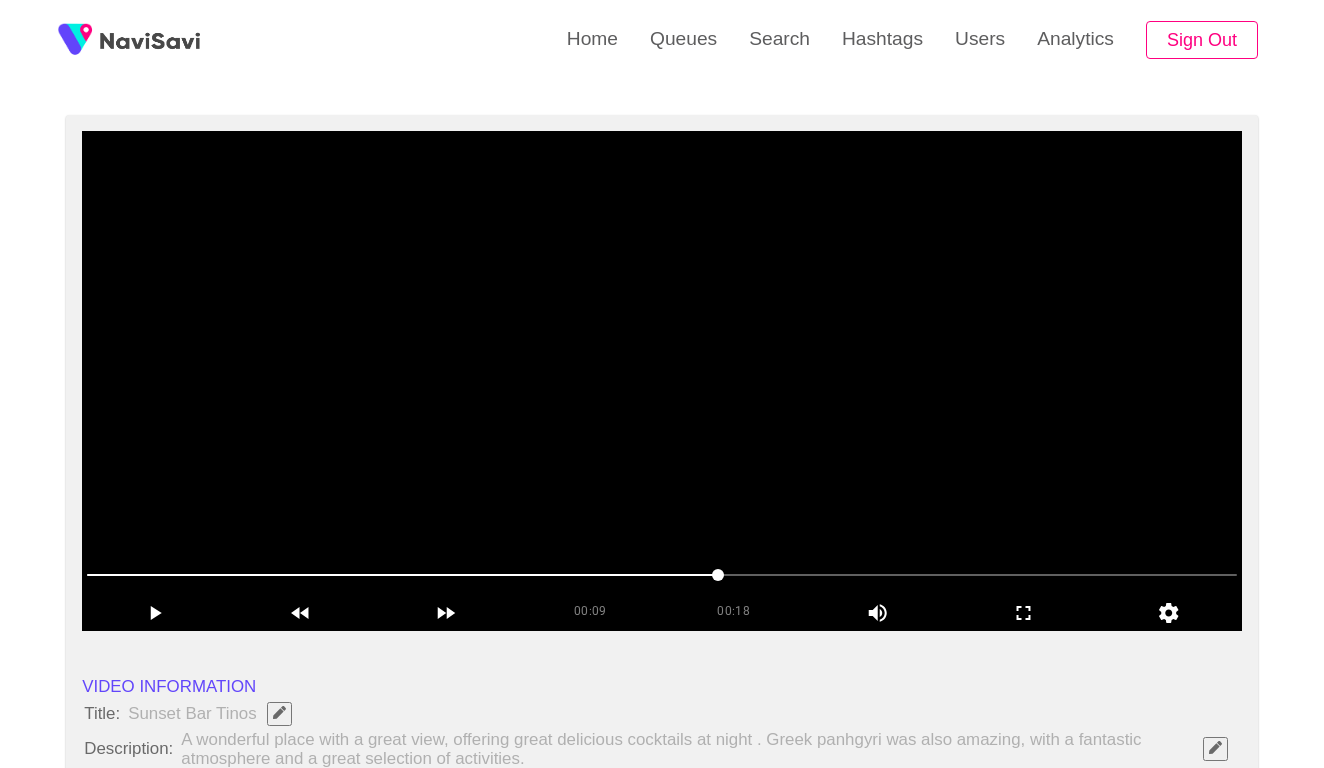 click at bounding box center (662, 381) 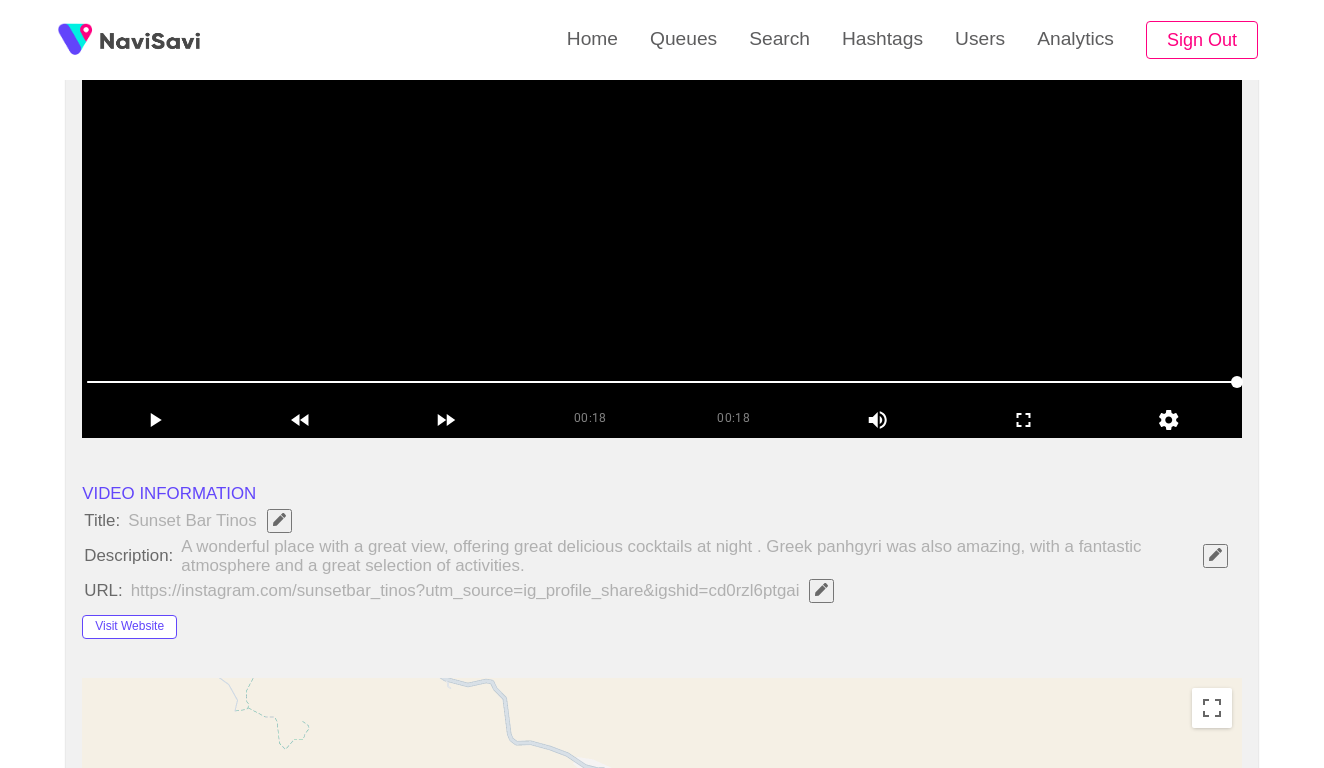 click at bounding box center [662, 188] 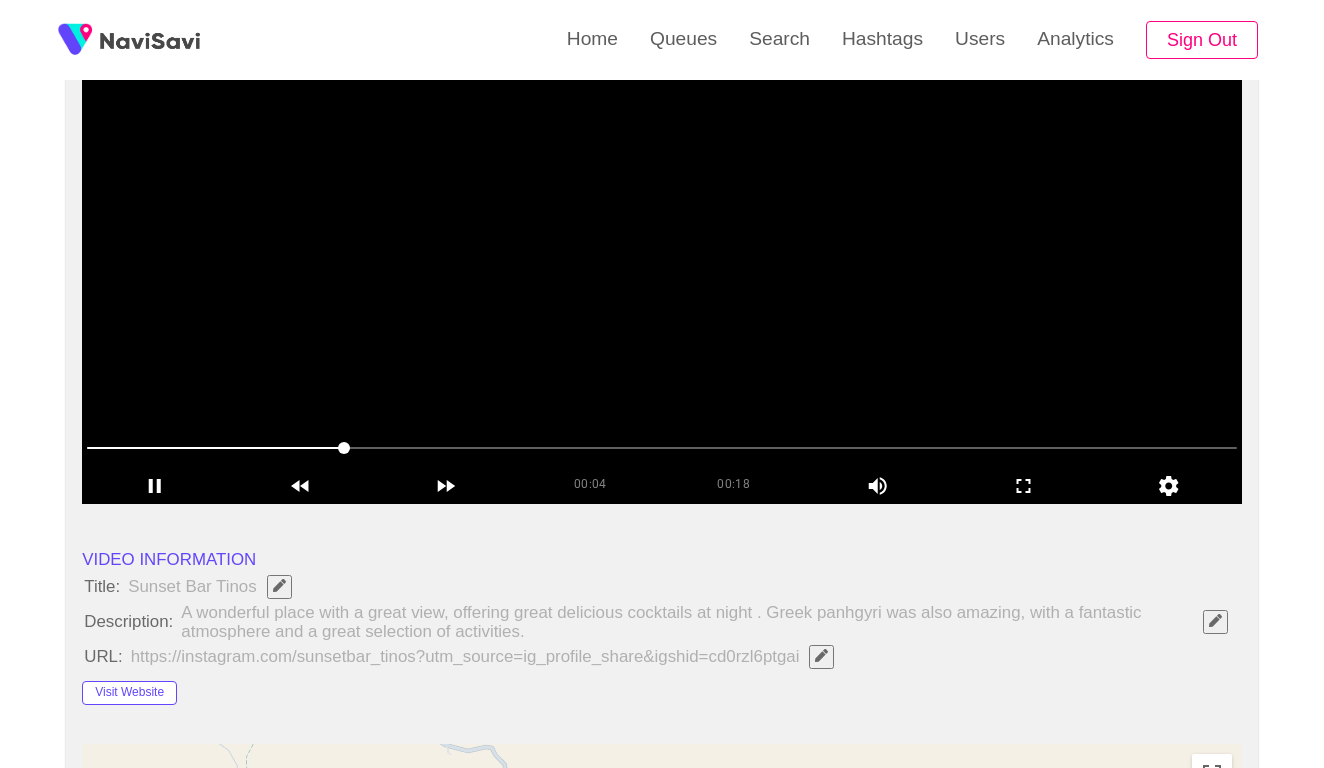 scroll, scrollTop: 271, scrollLeft: 0, axis: vertical 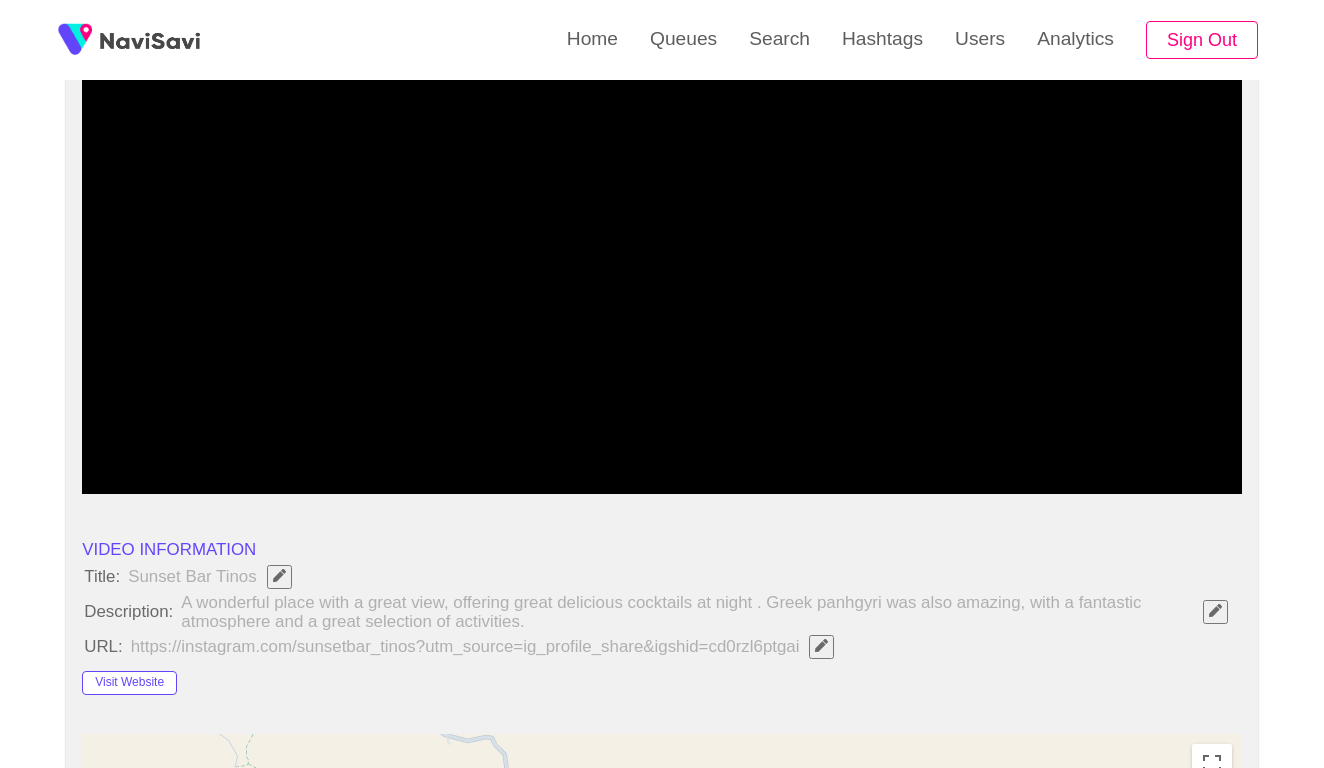 click at bounding box center (662, 438) 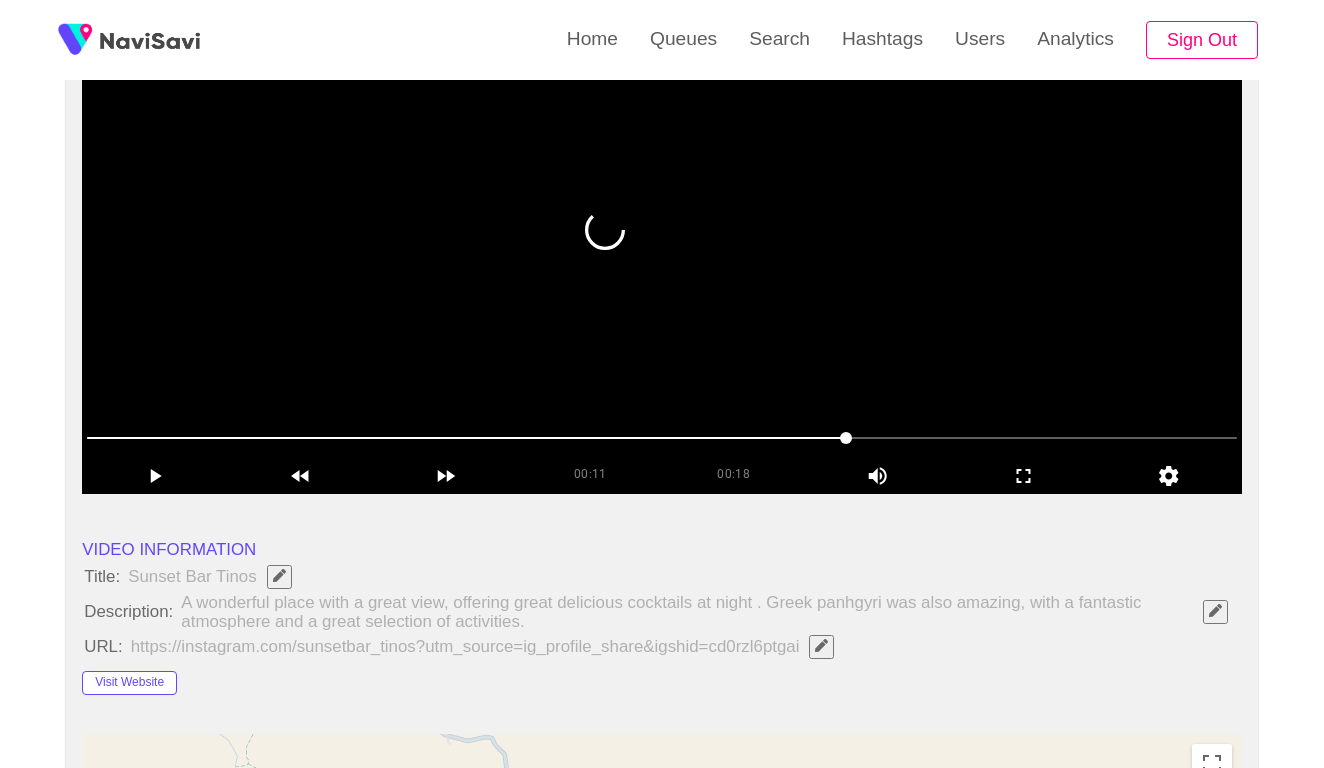 click at bounding box center (662, 244) 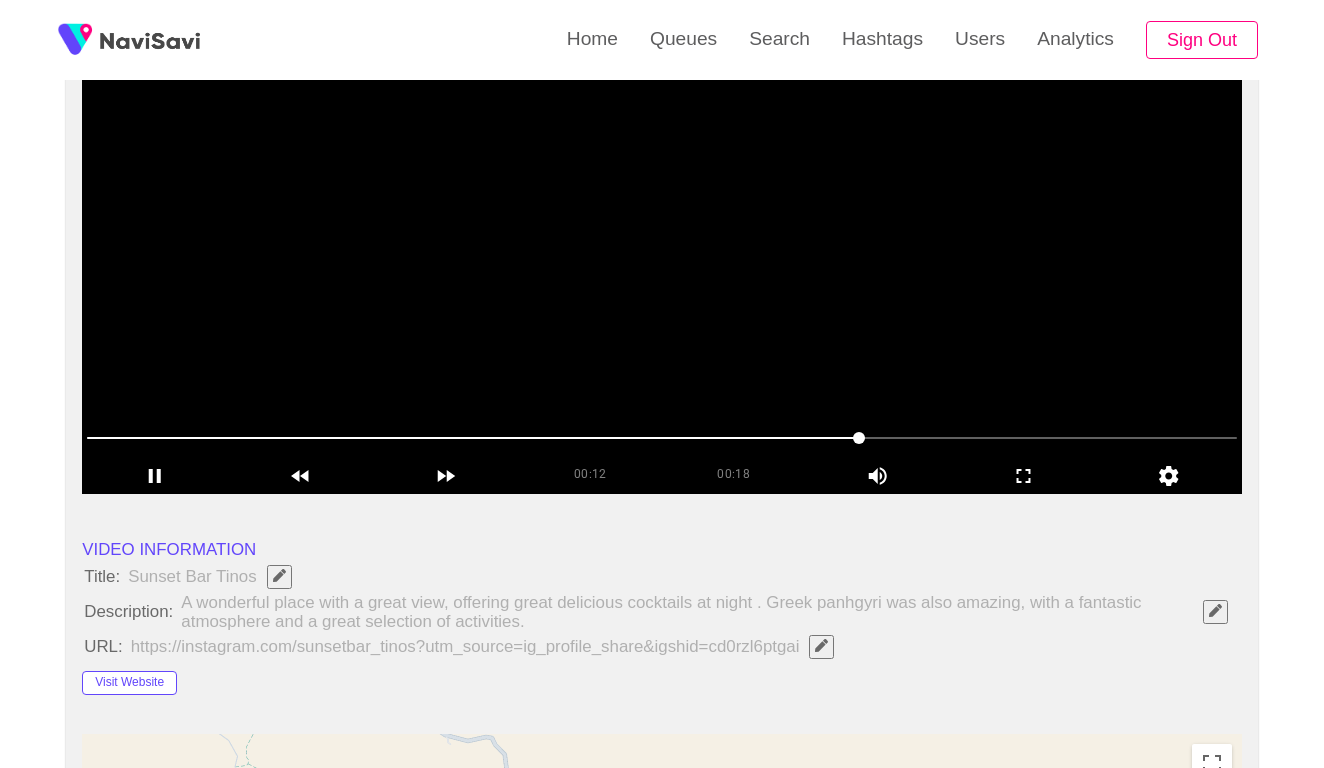click at bounding box center [662, 244] 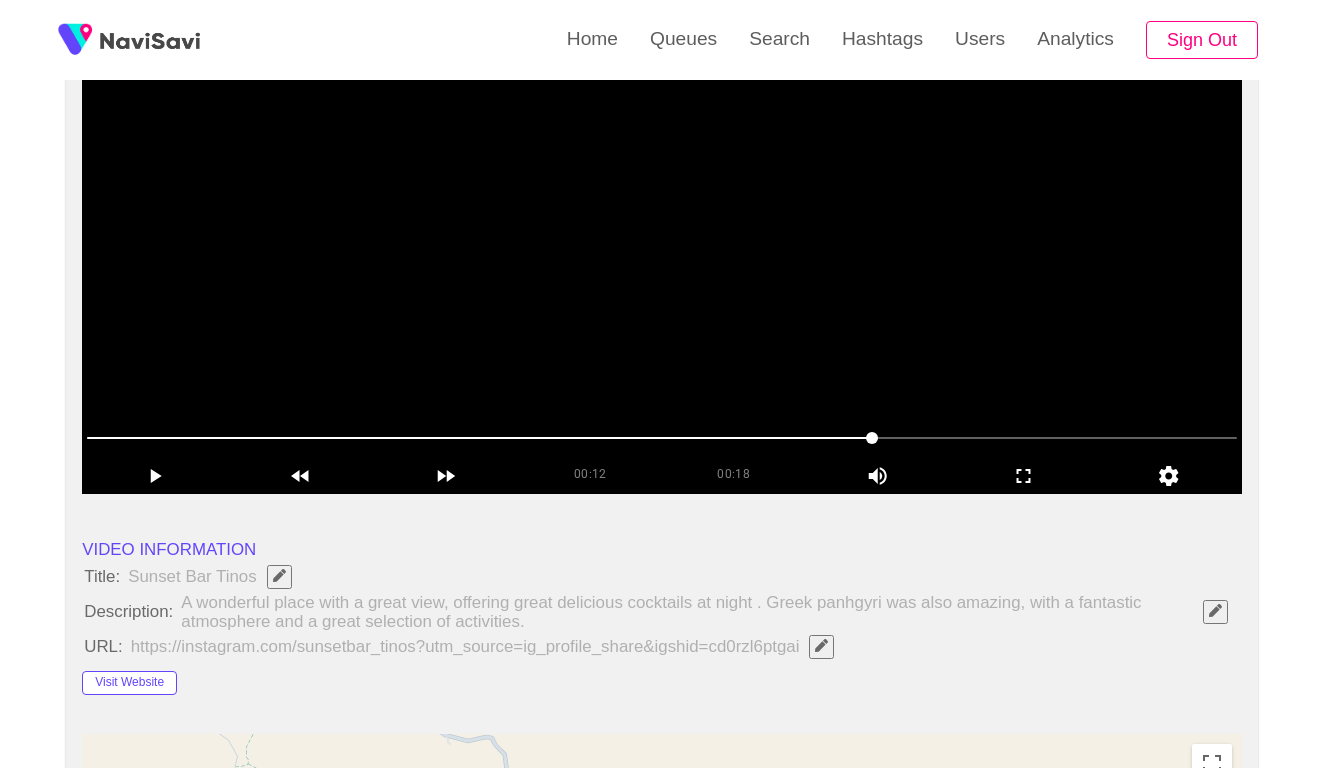 click at bounding box center (662, 244) 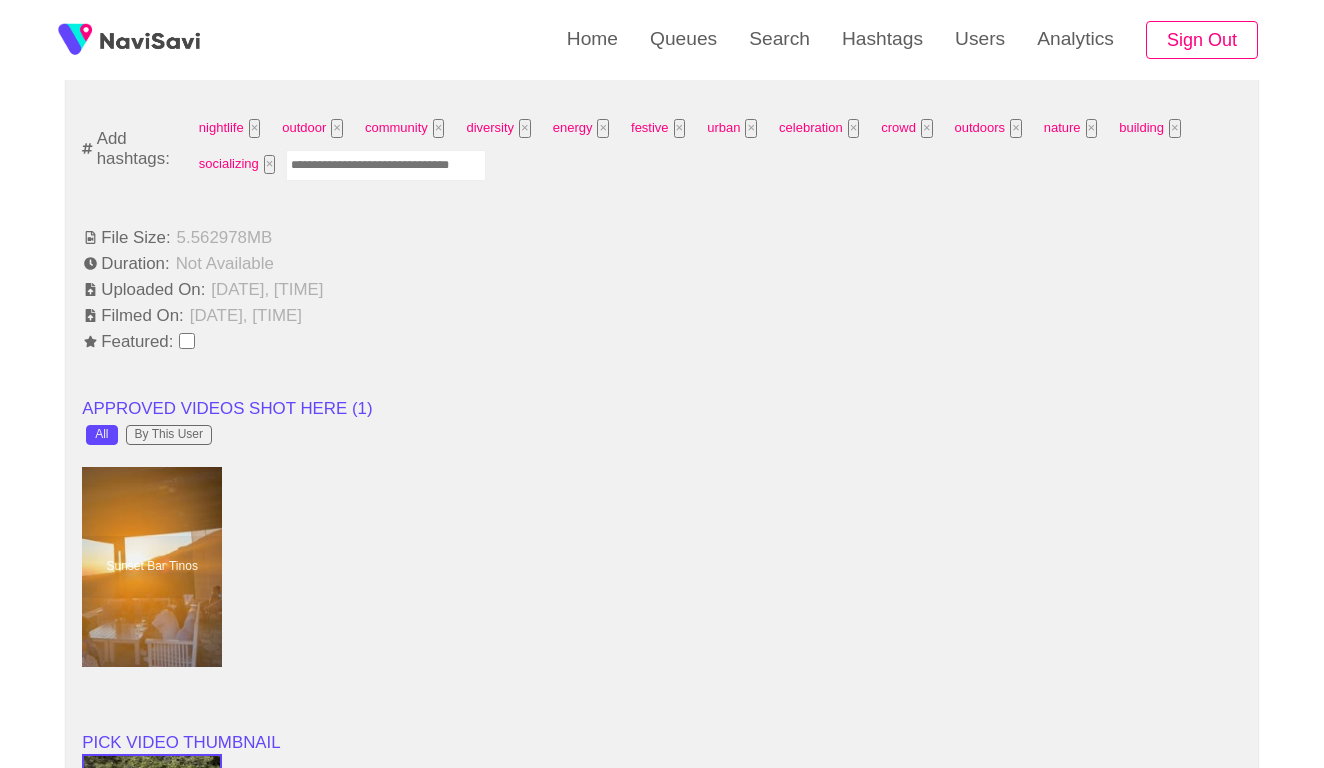 scroll, scrollTop: 1194, scrollLeft: 0, axis: vertical 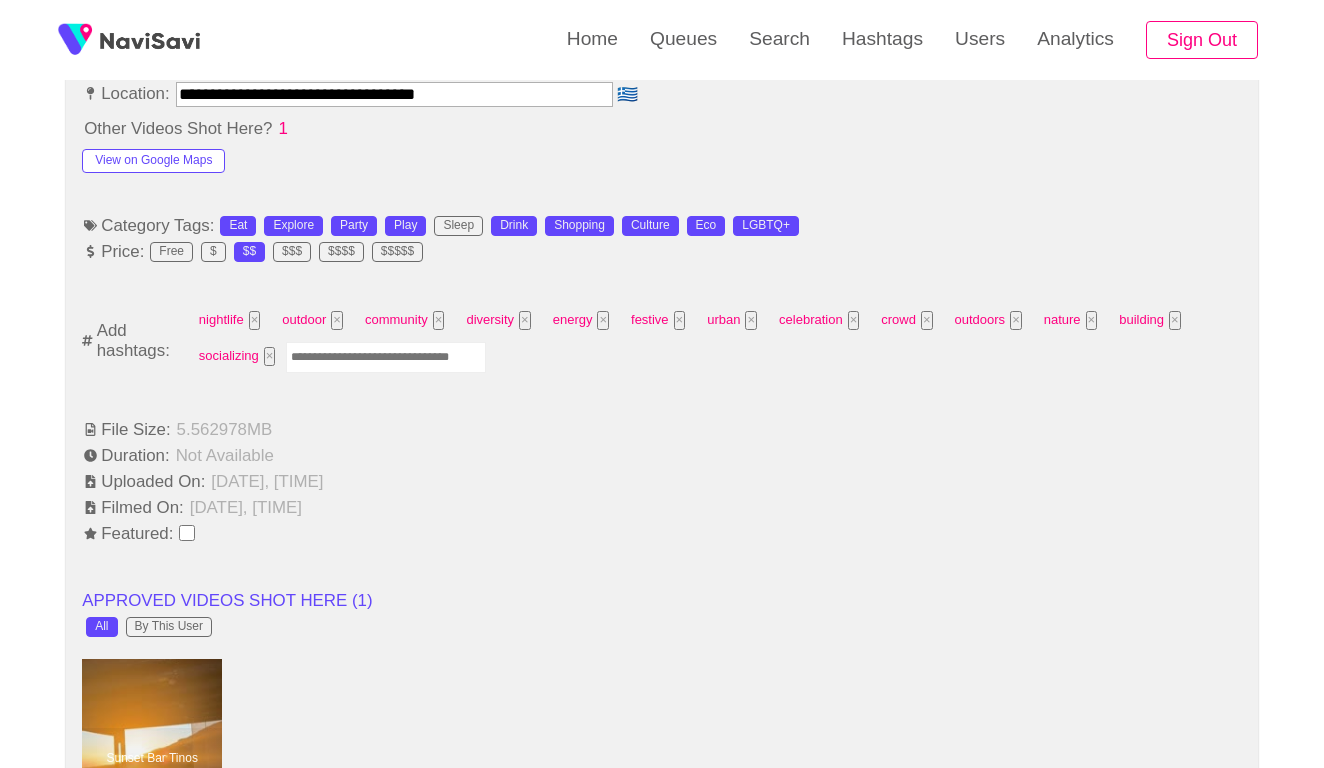 click at bounding box center [386, 357] 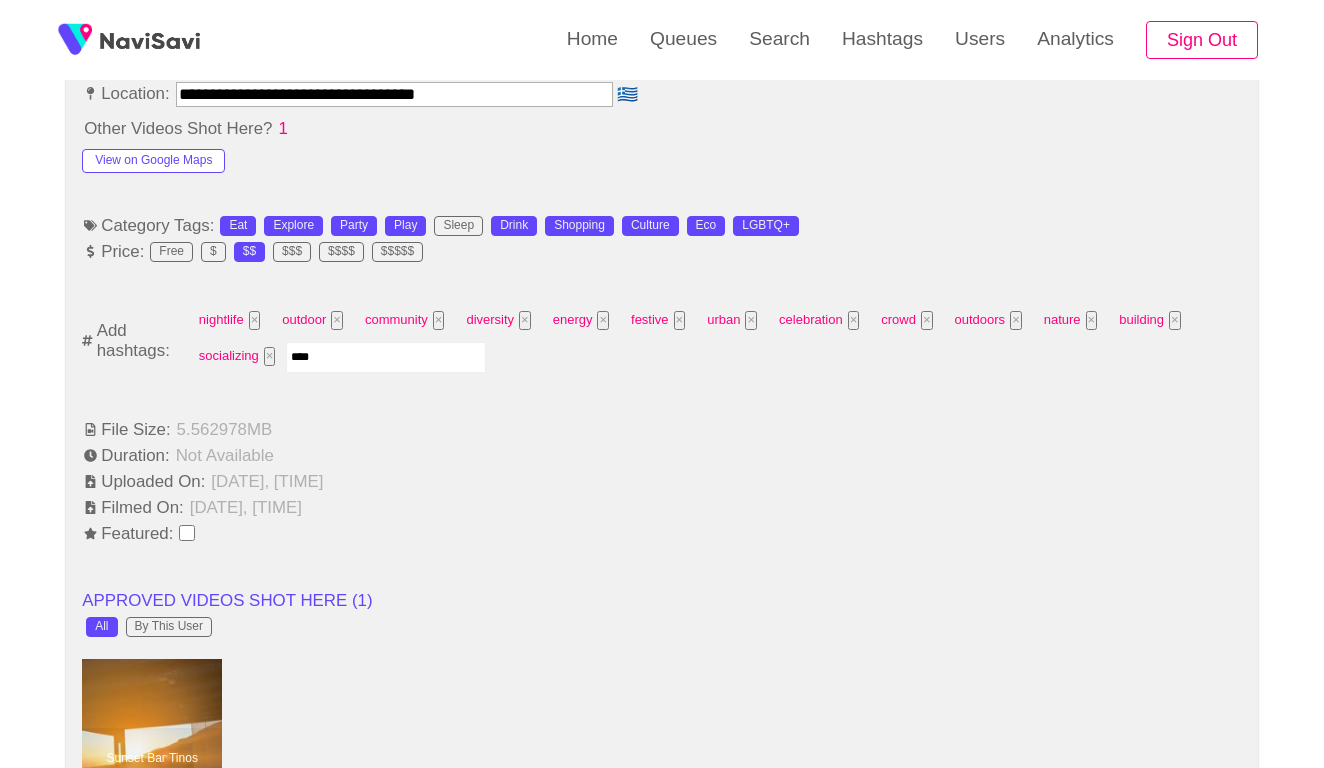 type on "*****" 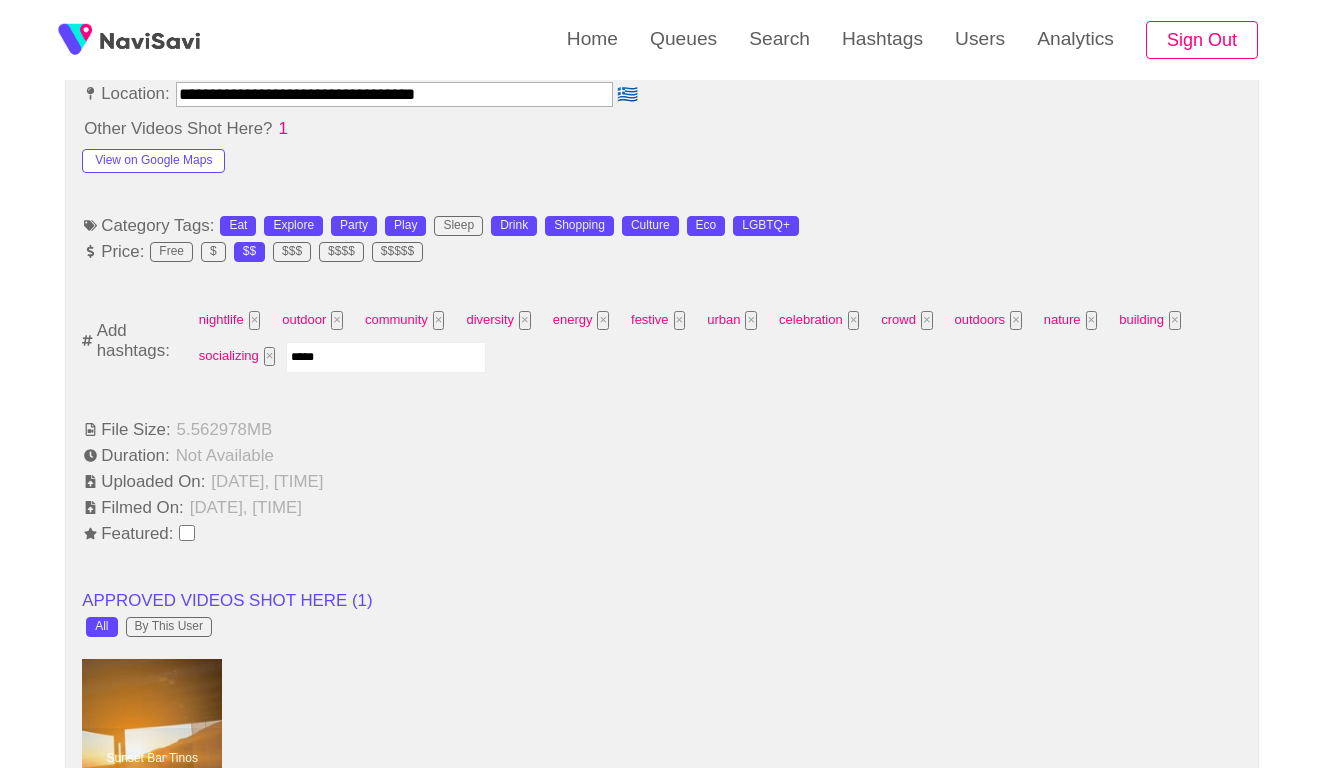 type 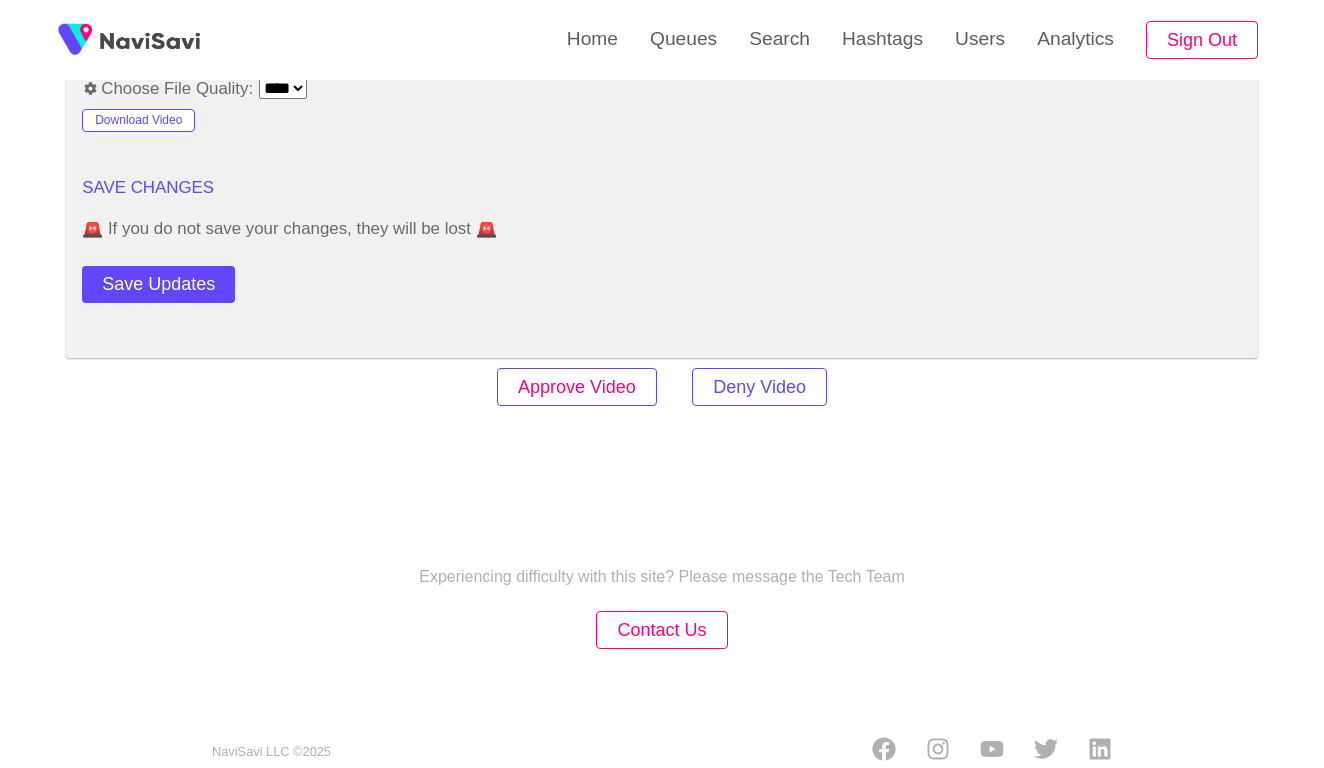 scroll, scrollTop: 2767, scrollLeft: 0, axis: vertical 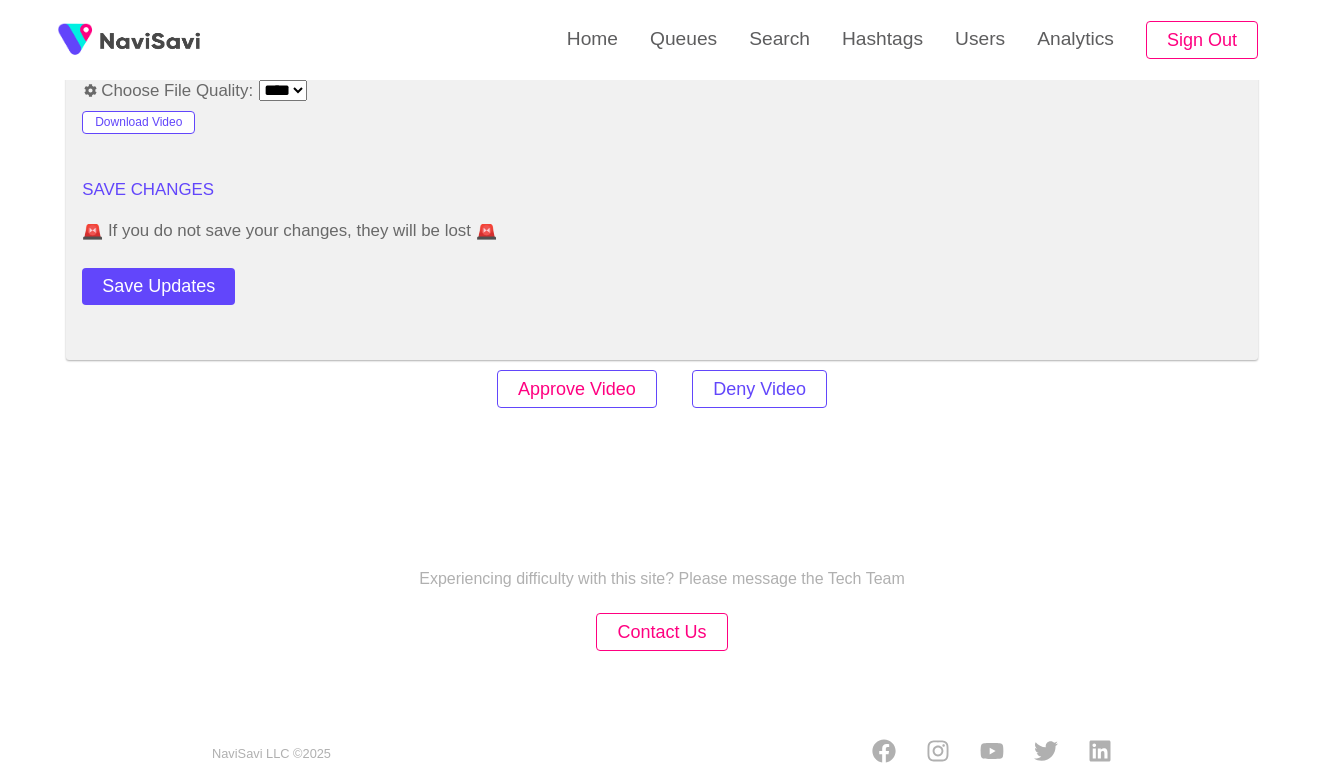 click on "Approve Video" at bounding box center (577, 389) 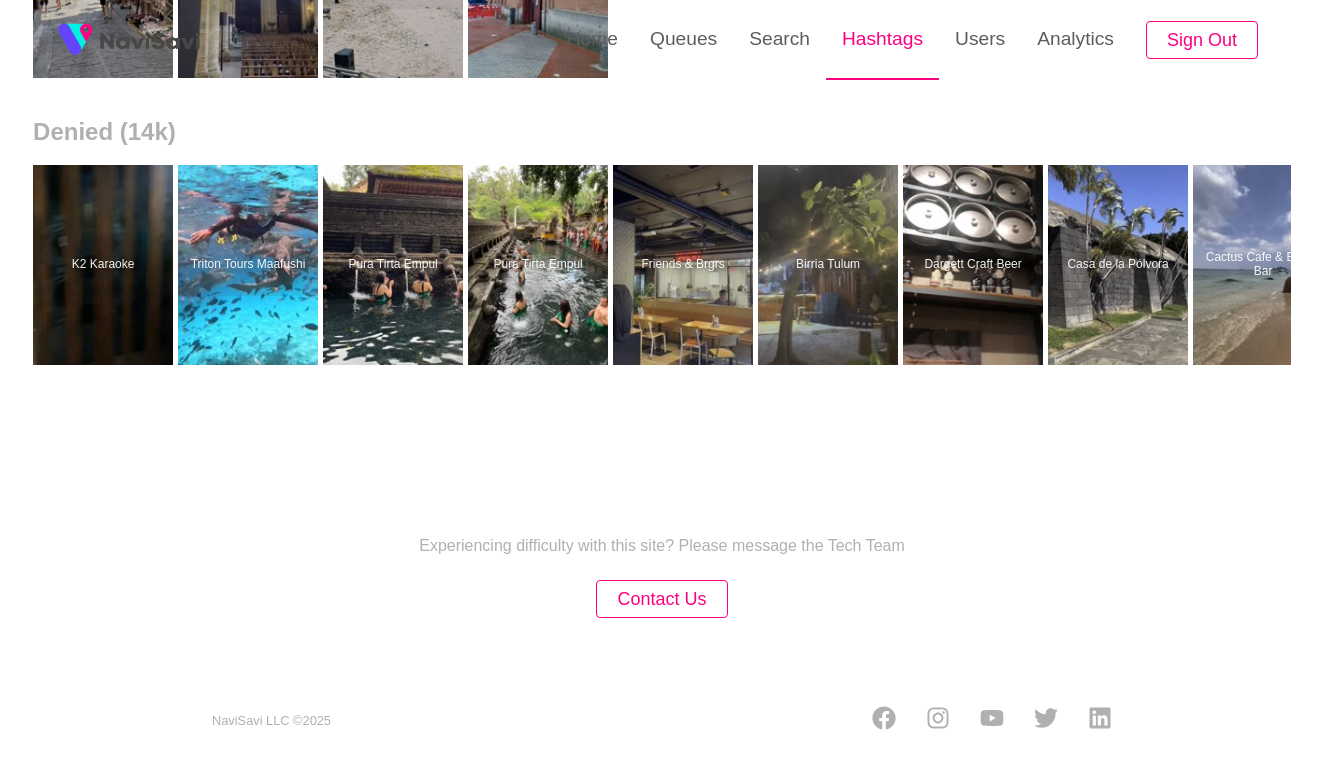 scroll, scrollTop: 0, scrollLeft: 0, axis: both 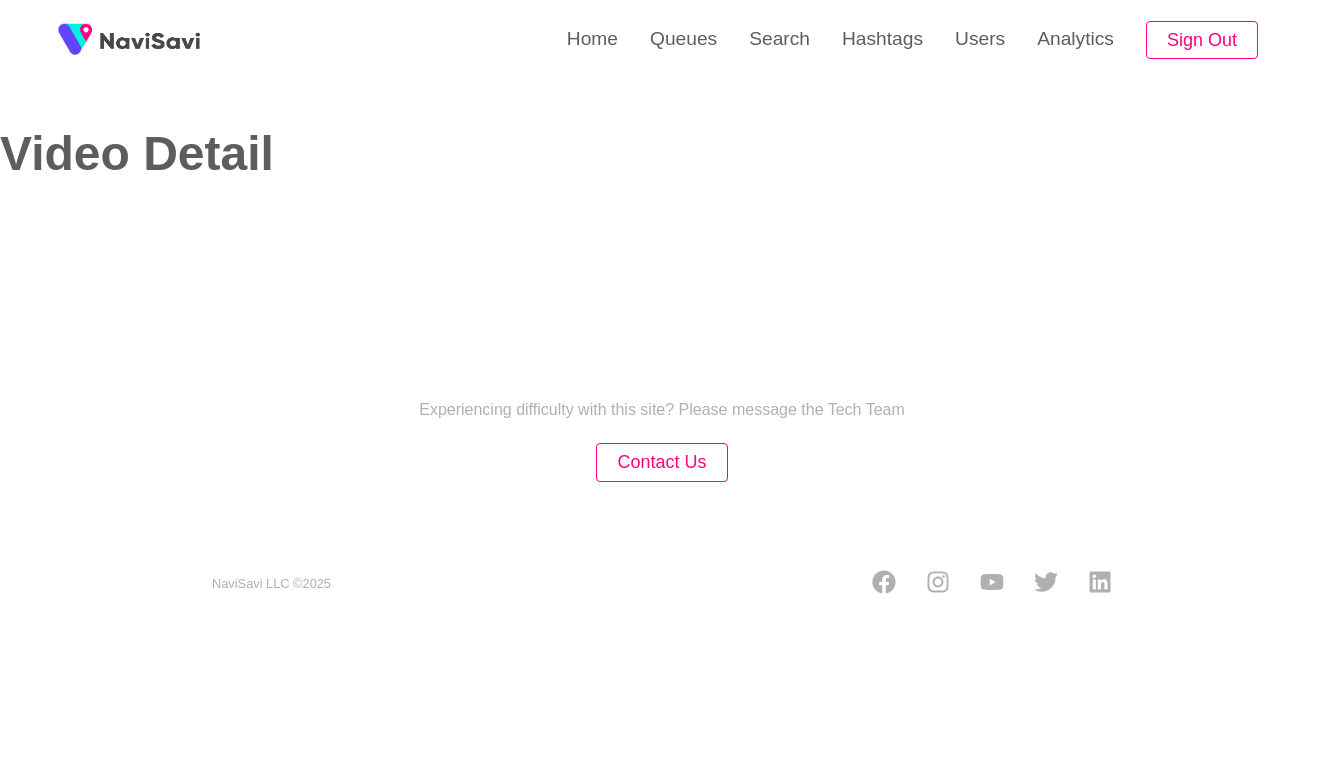 select on "**" 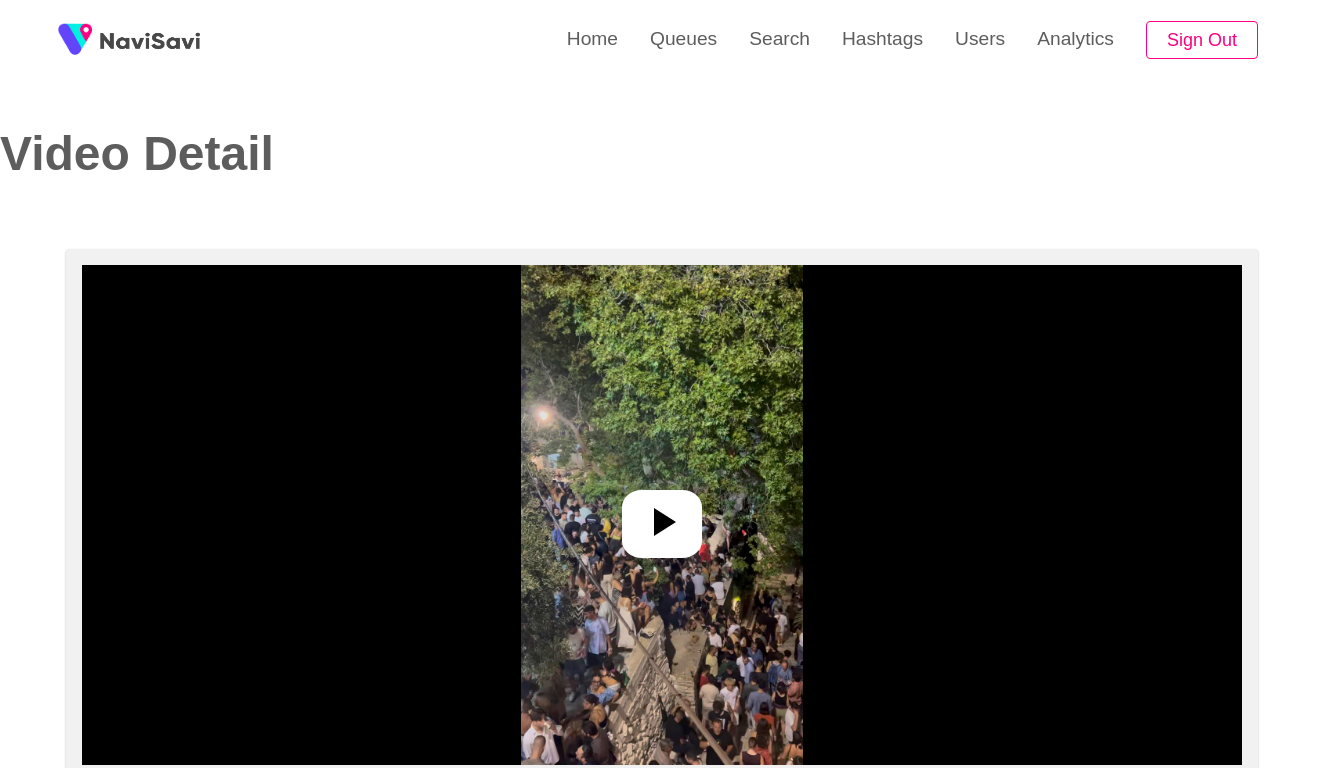 click at bounding box center [662, 515] 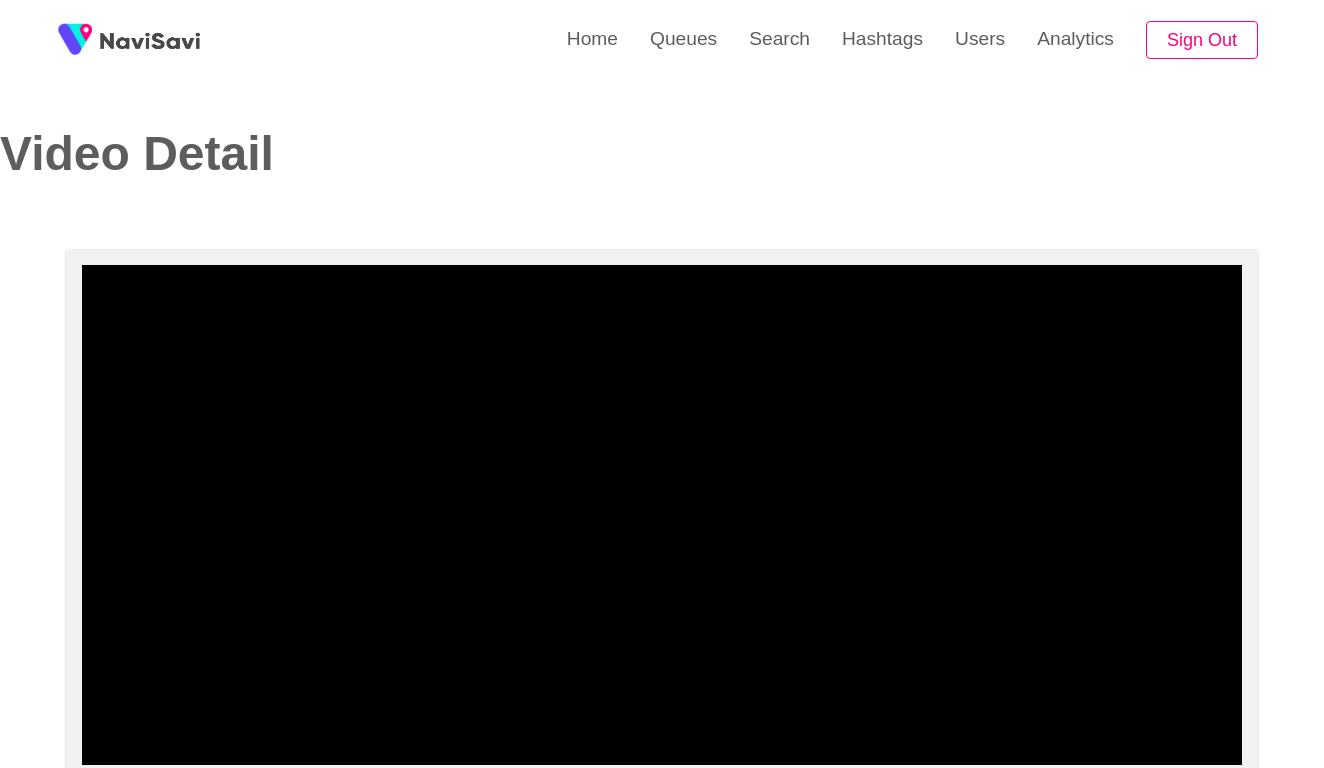 select on "**********" 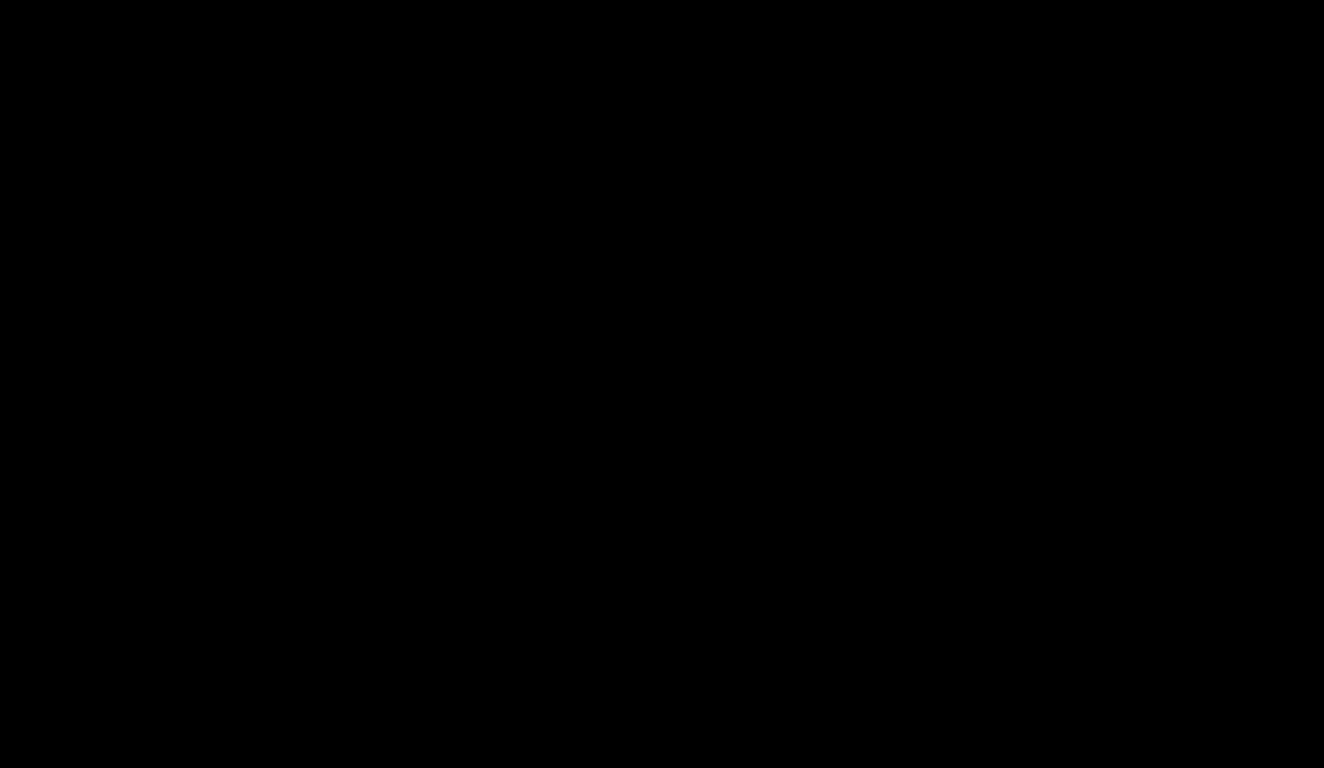click at bounding box center [662, 515] 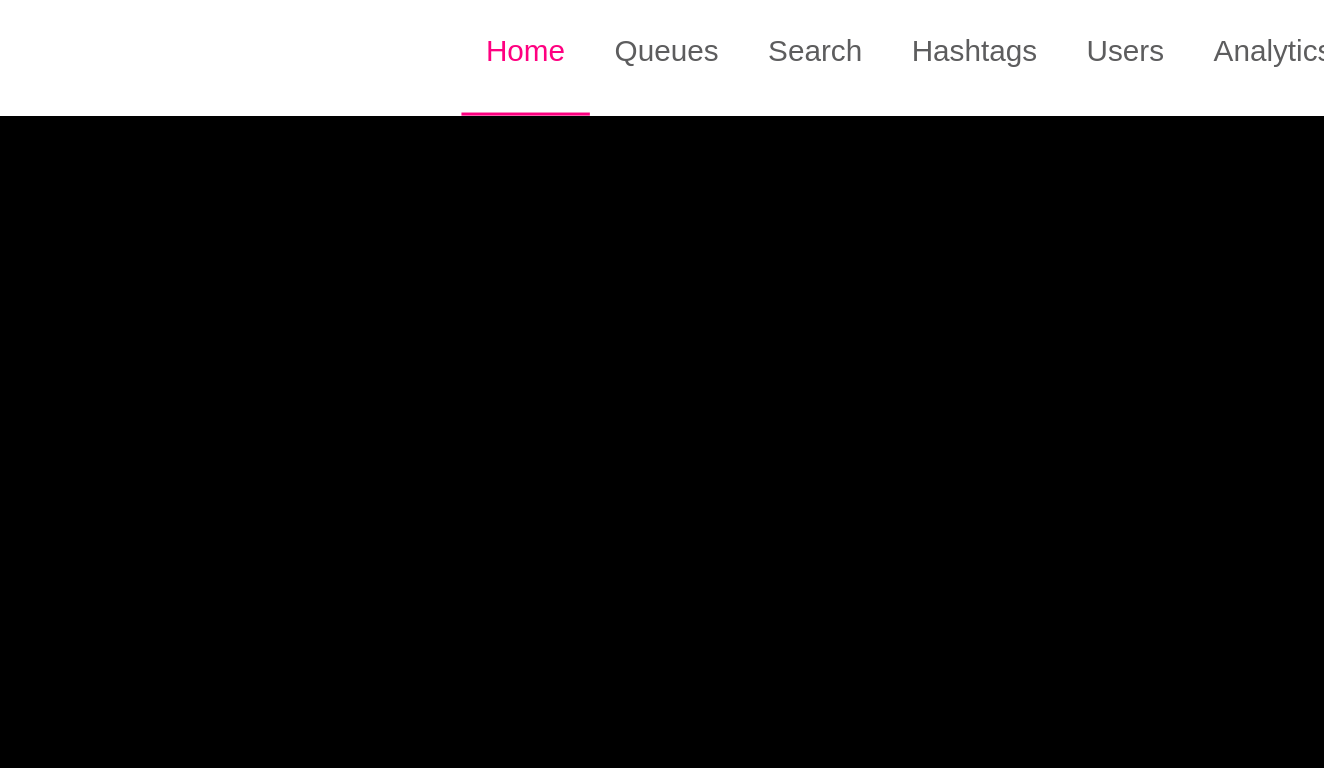 scroll, scrollTop: 0, scrollLeft: 0, axis: both 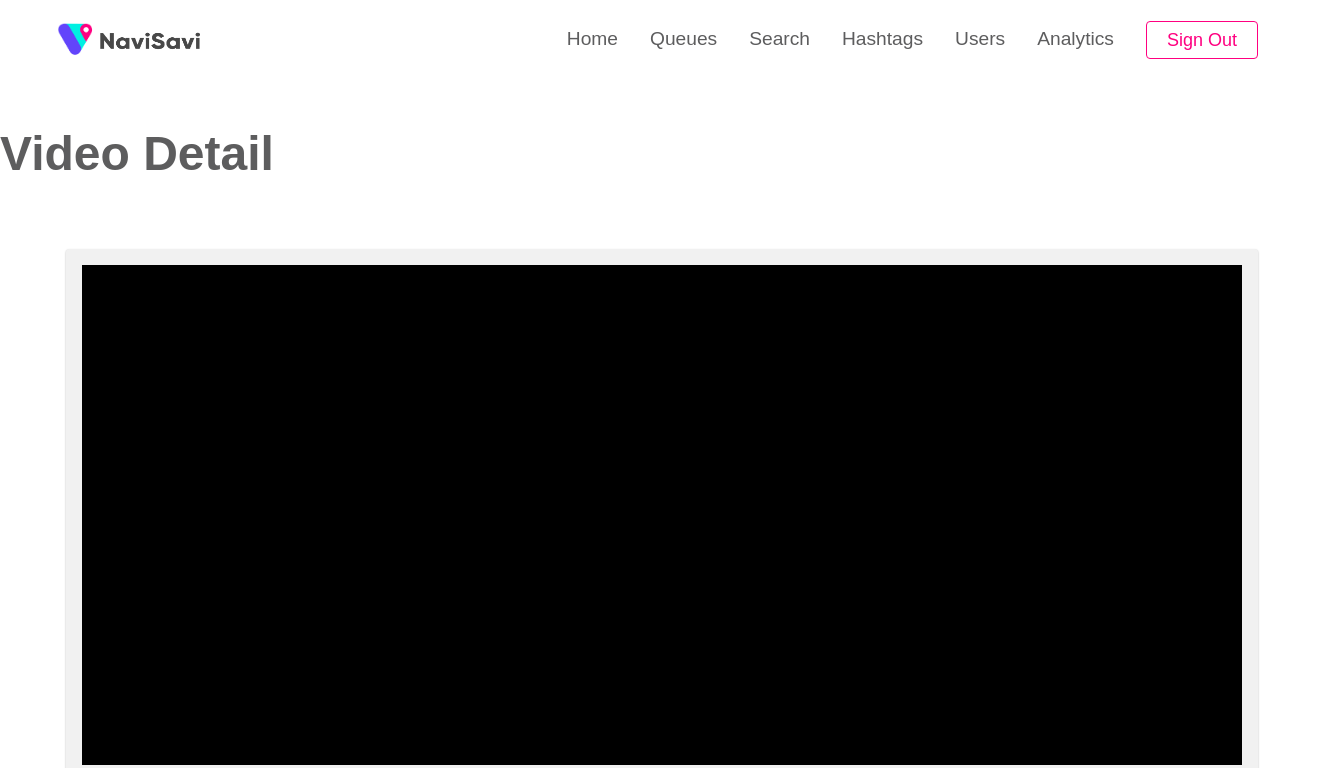 select on "**********" 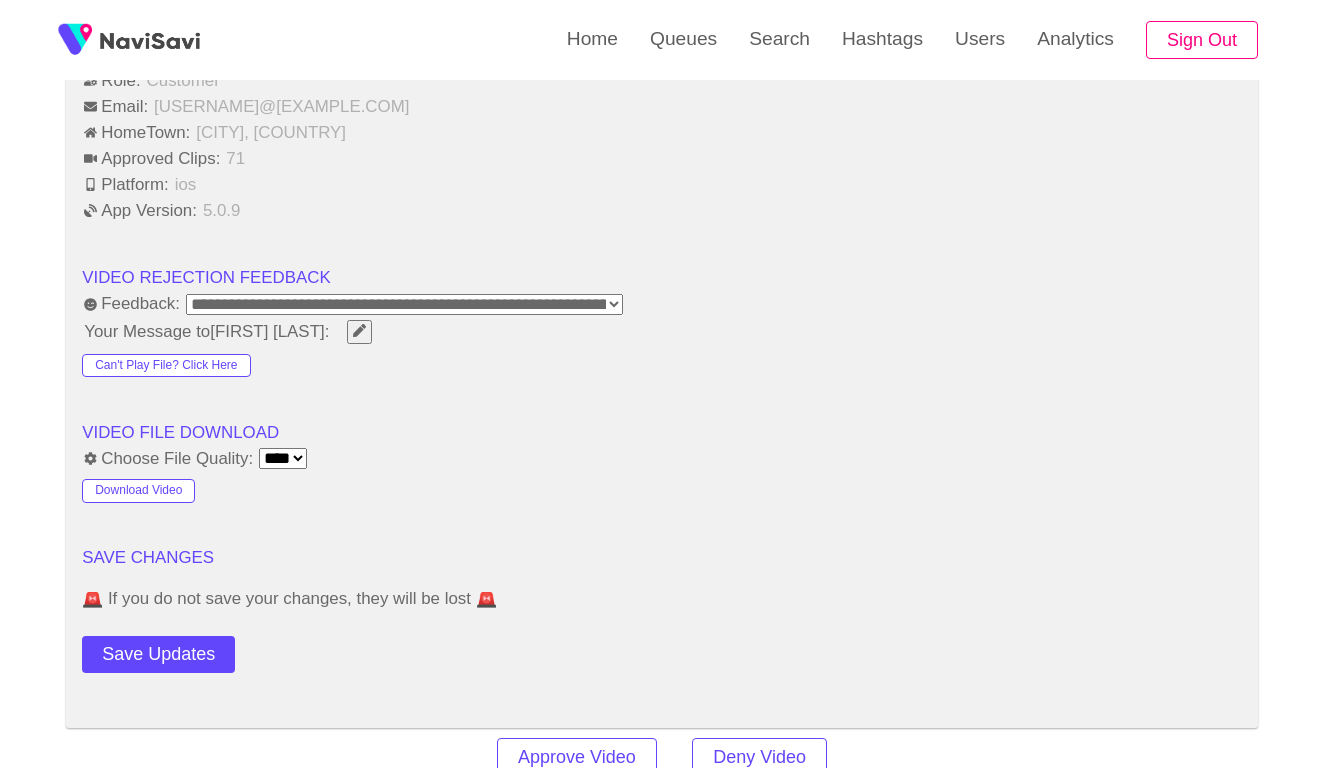scroll, scrollTop: 2056, scrollLeft: 0, axis: vertical 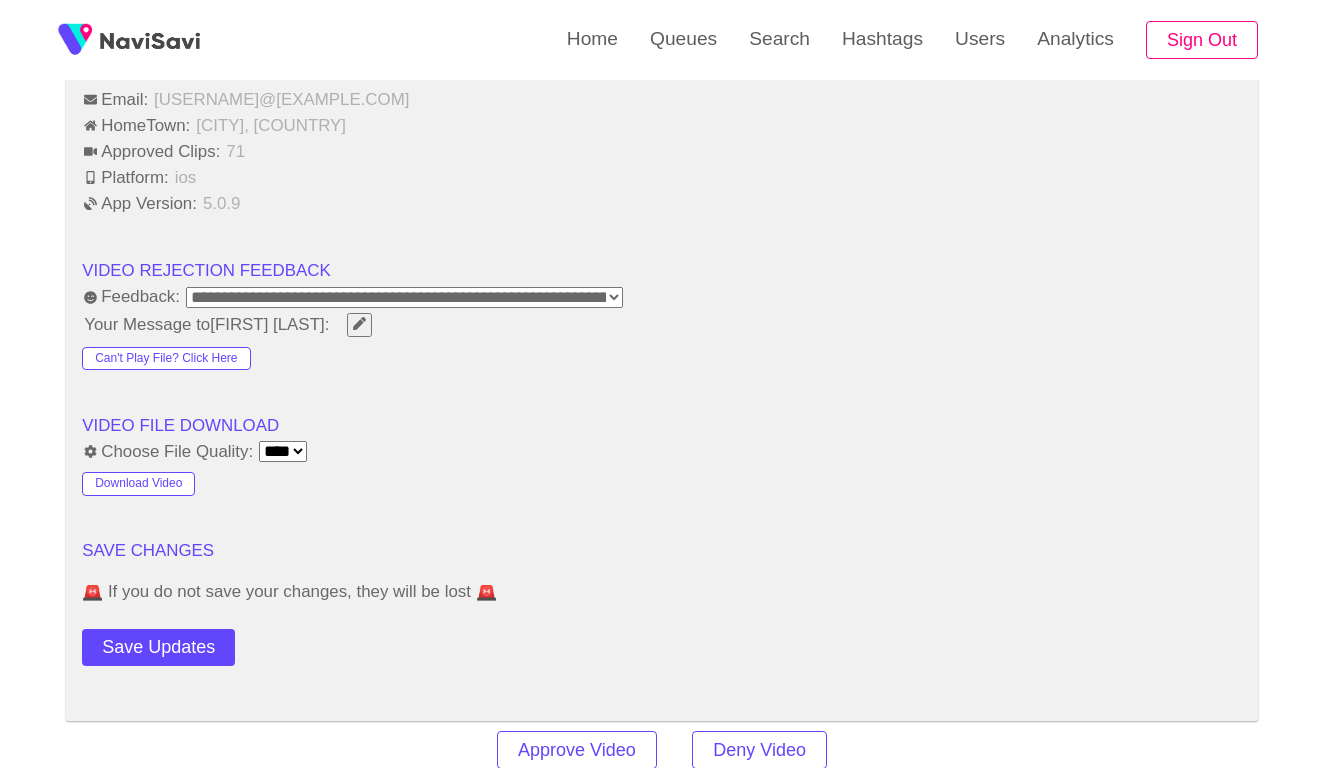 click on "**********" at bounding box center [404, 297] 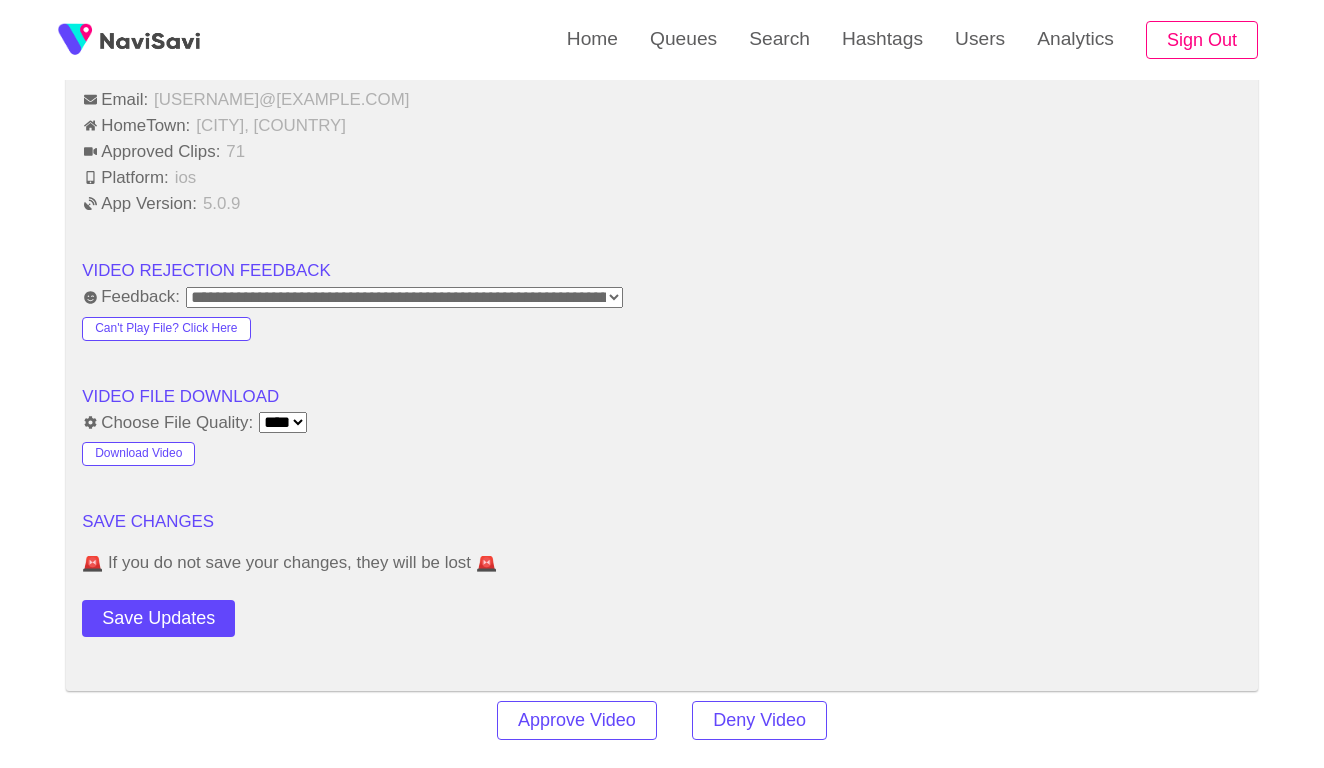 click on "Choose File Quality:   **** ****" at bounding box center [662, 422] 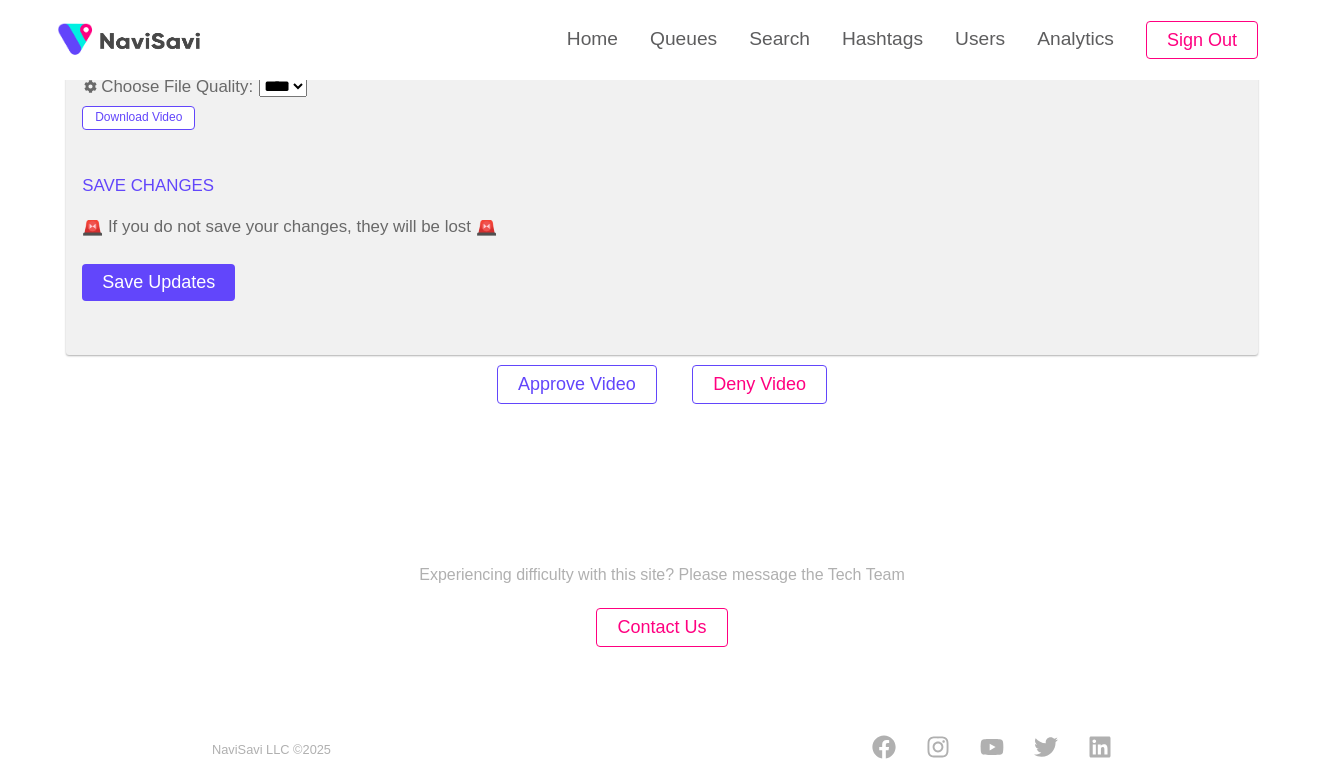 scroll, scrollTop: 2391, scrollLeft: 0, axis: vertical 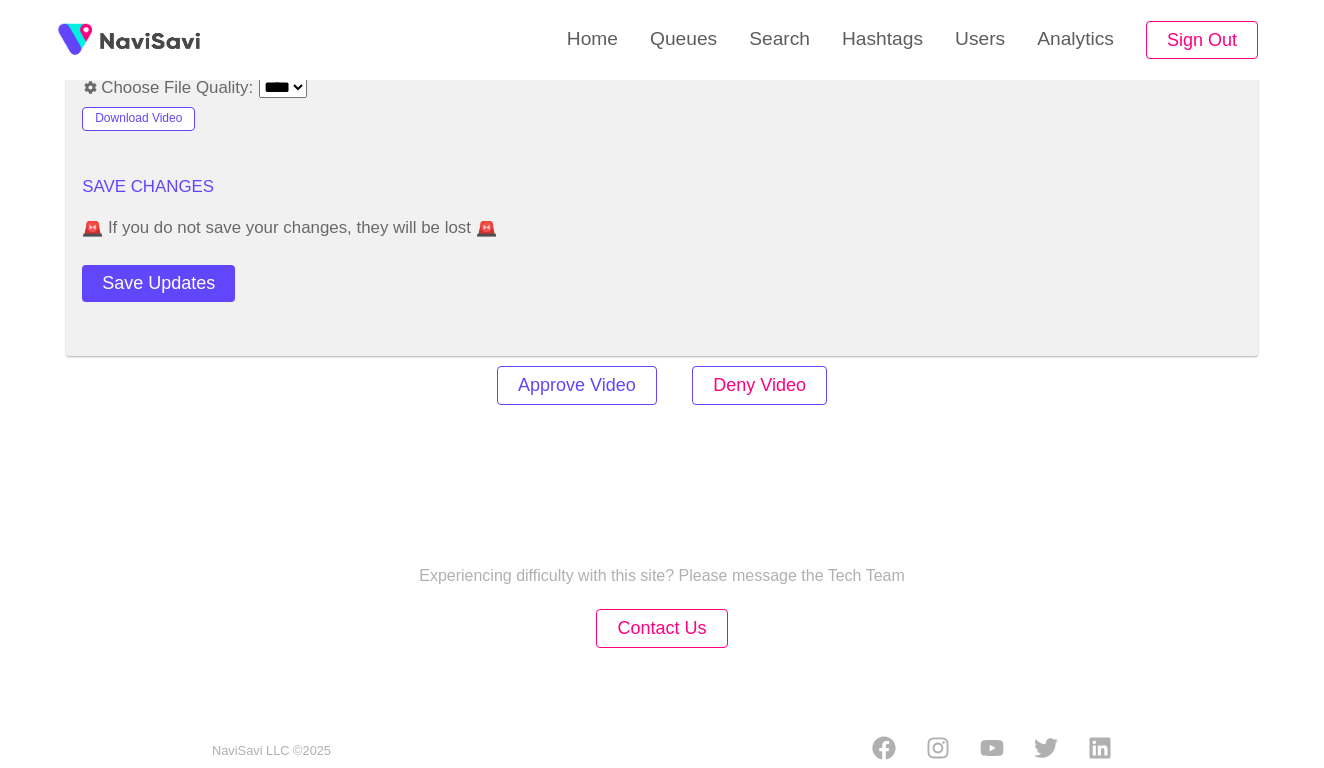 click on "Deny Video" at bounding box center [759, 385] 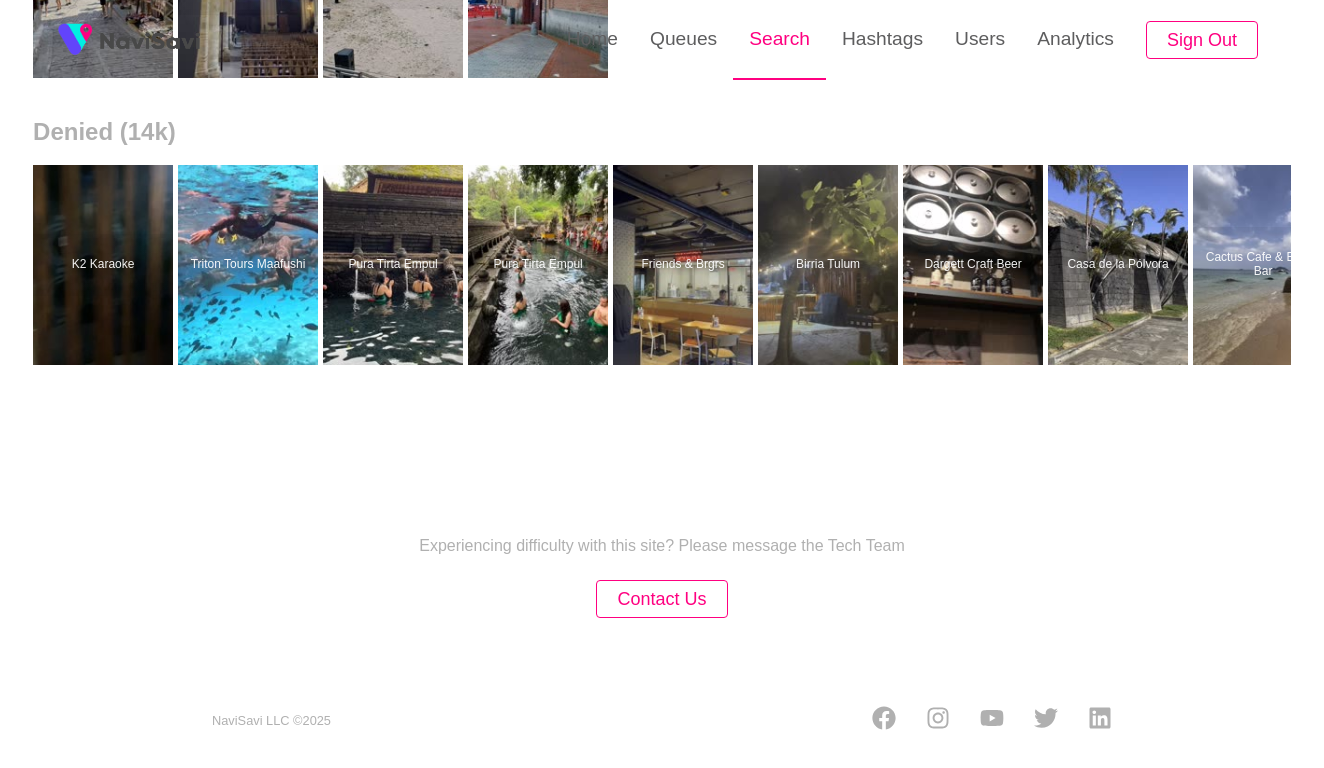 scroll, scrollTop: 0, scrollLeft: 0, axis: both 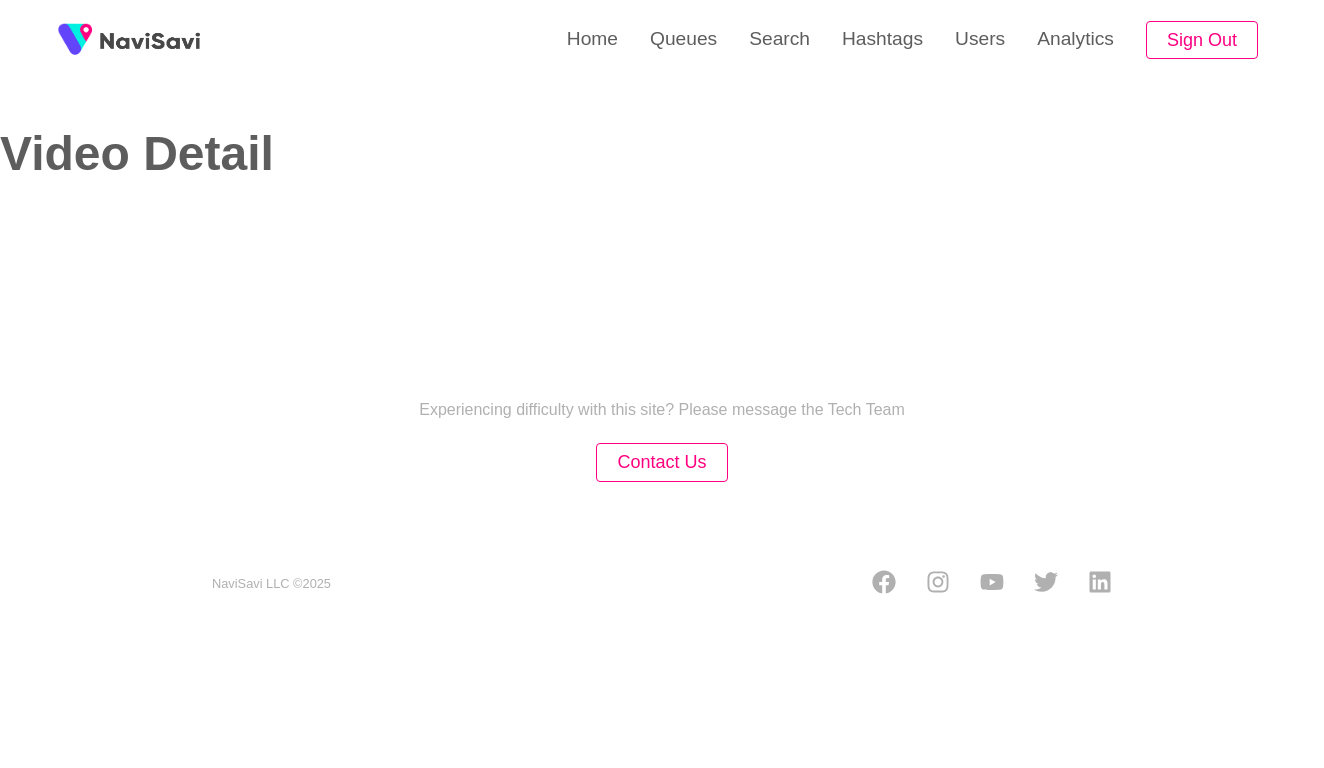 select on "**********" 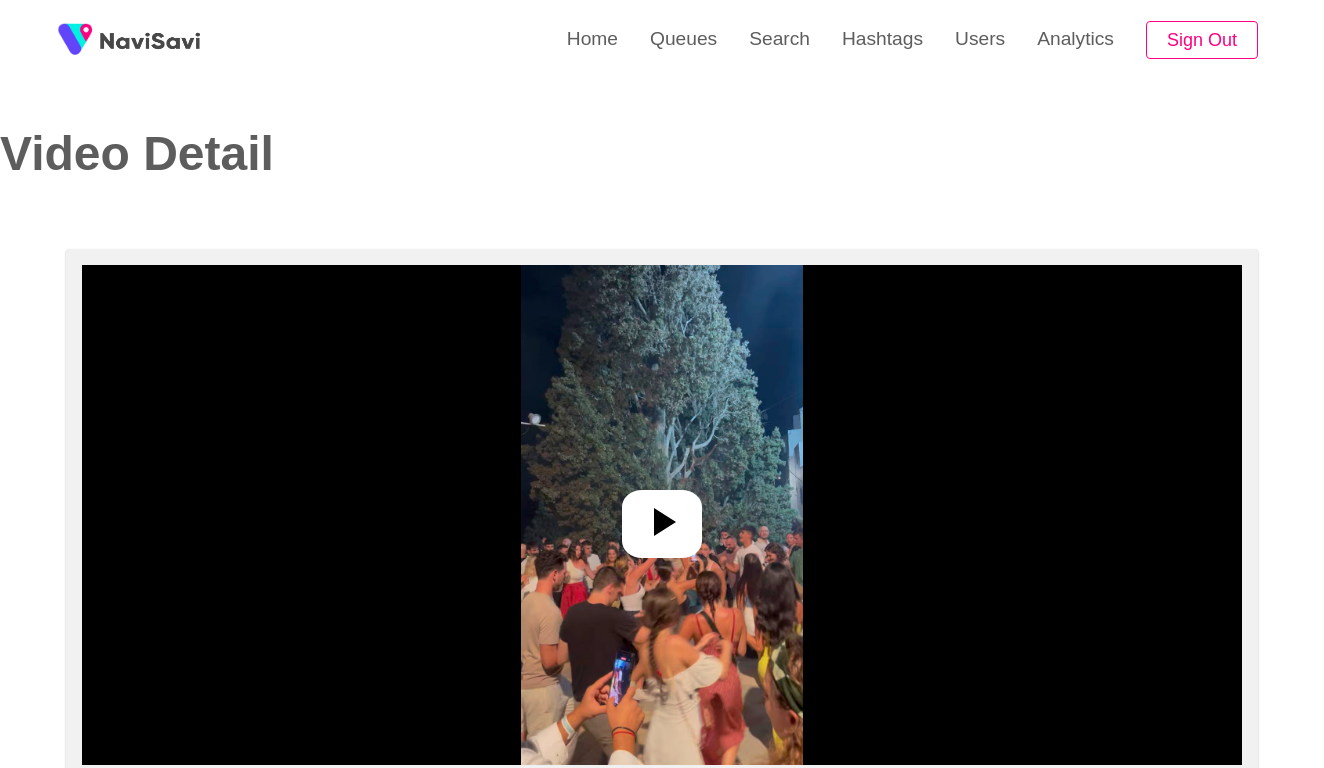 click at bounding box center [662, 515] 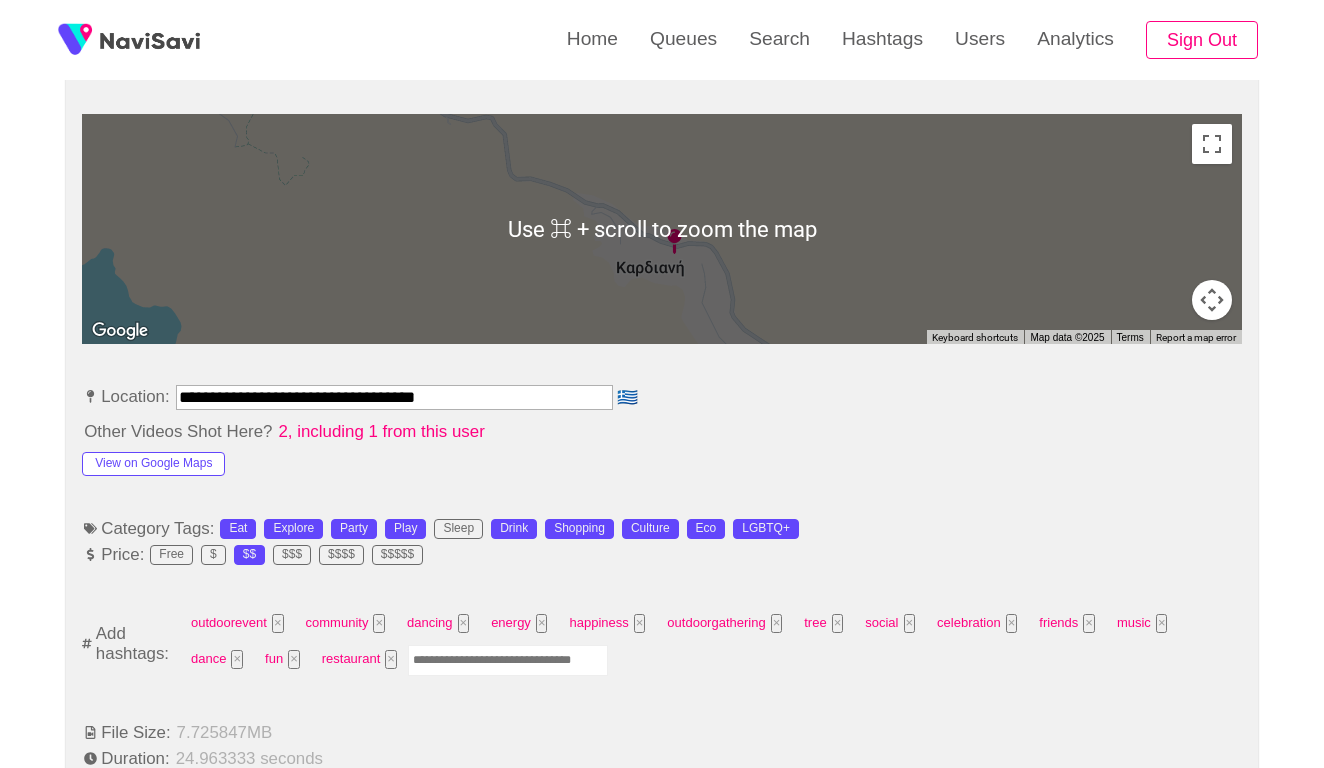 scroll, scrollTop: 948, scrollLeft: 0, axis: vertical 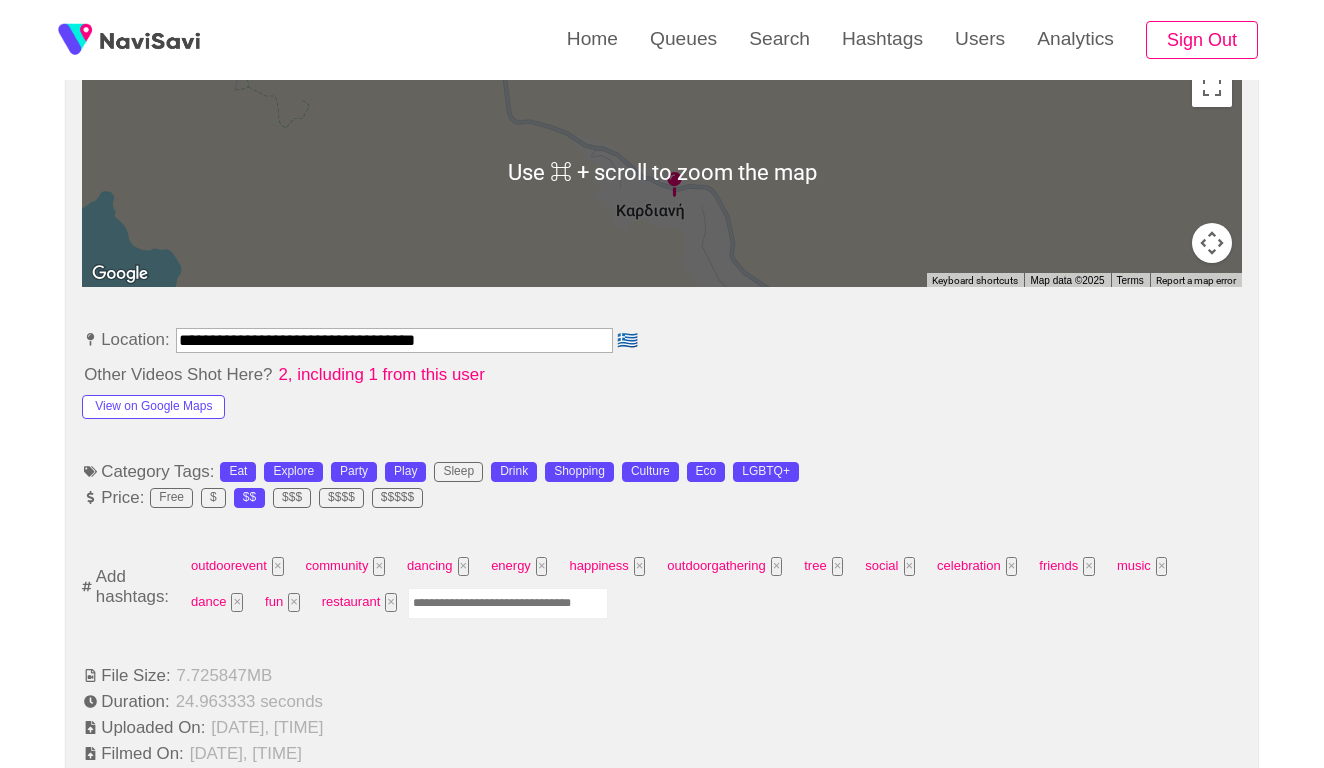click at bounding box center [508, 603] 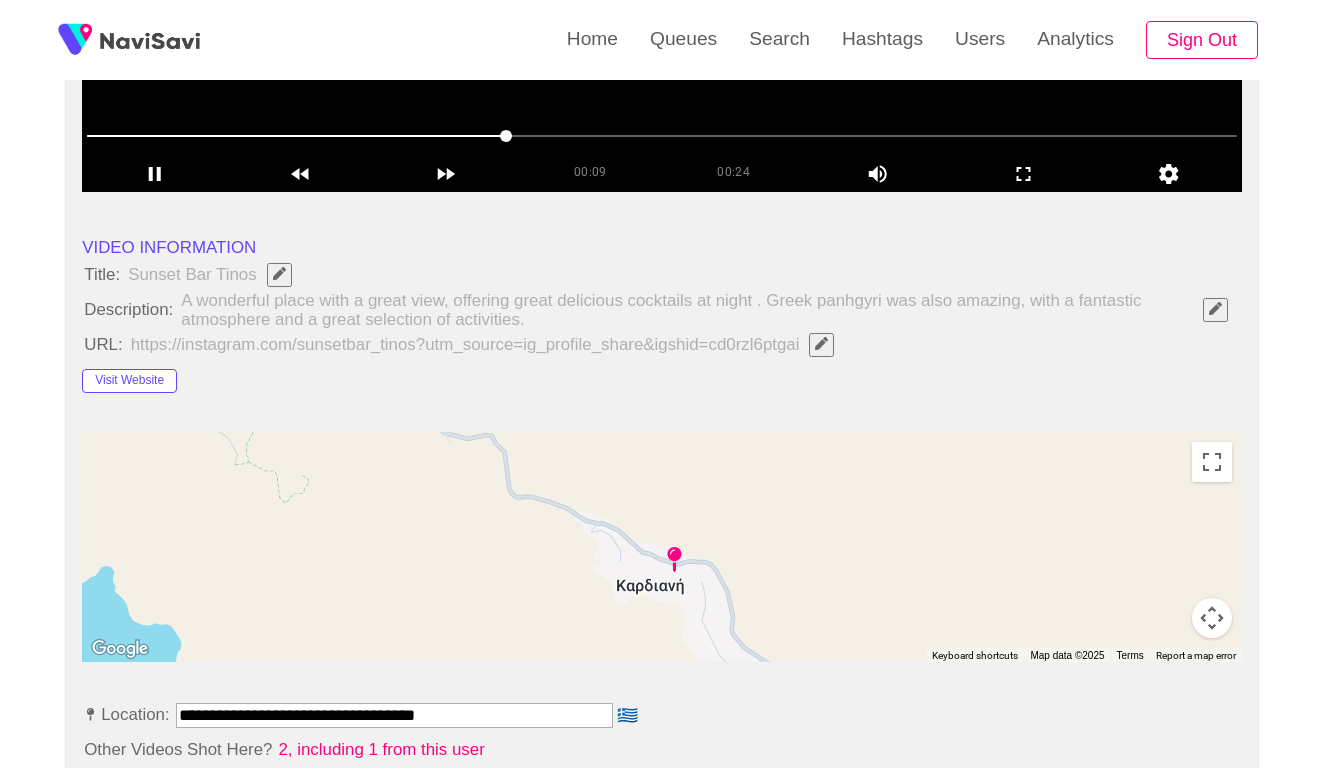 scroll, scrollTop: 575, scrollLeft: 0, axis: vertical 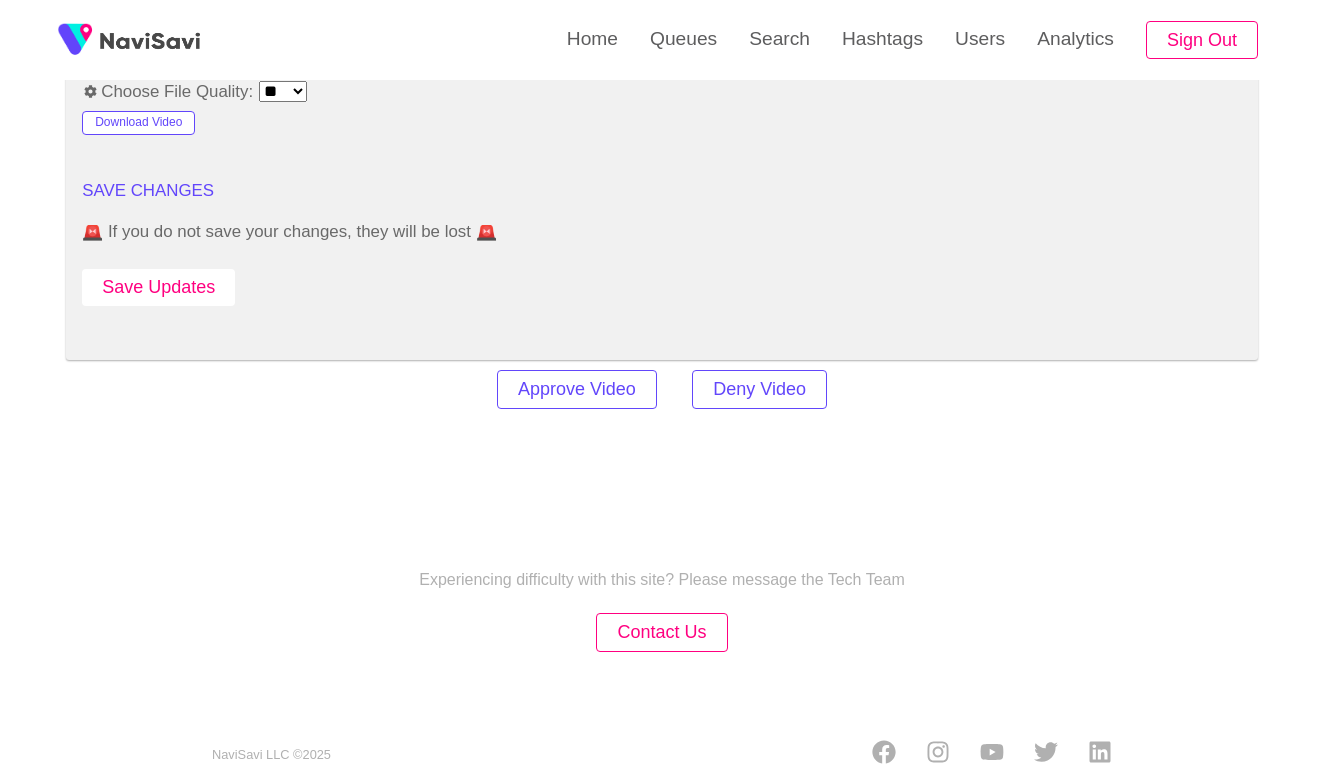click on "Save Updates" at bounding box center (158, 287) 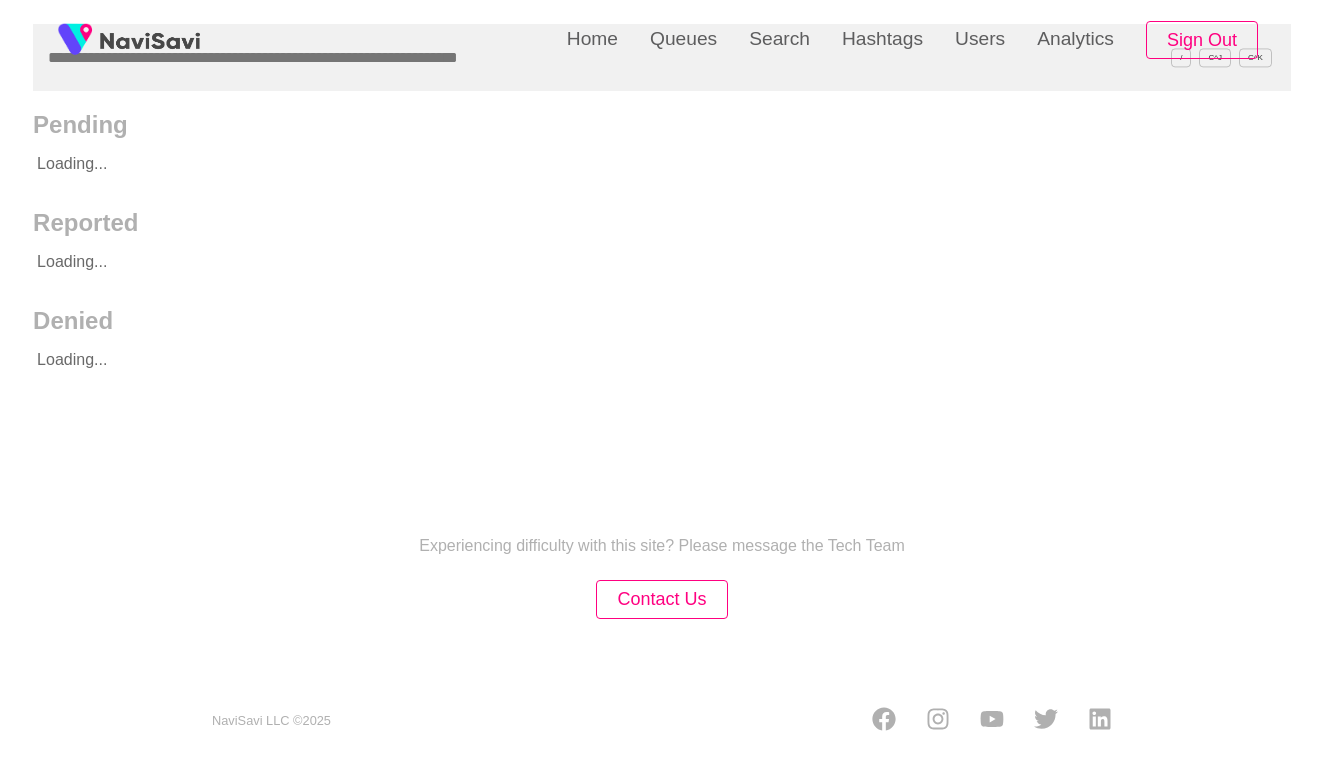 scroll, scrollTop: 0, scrollLeft: 0, axis: both 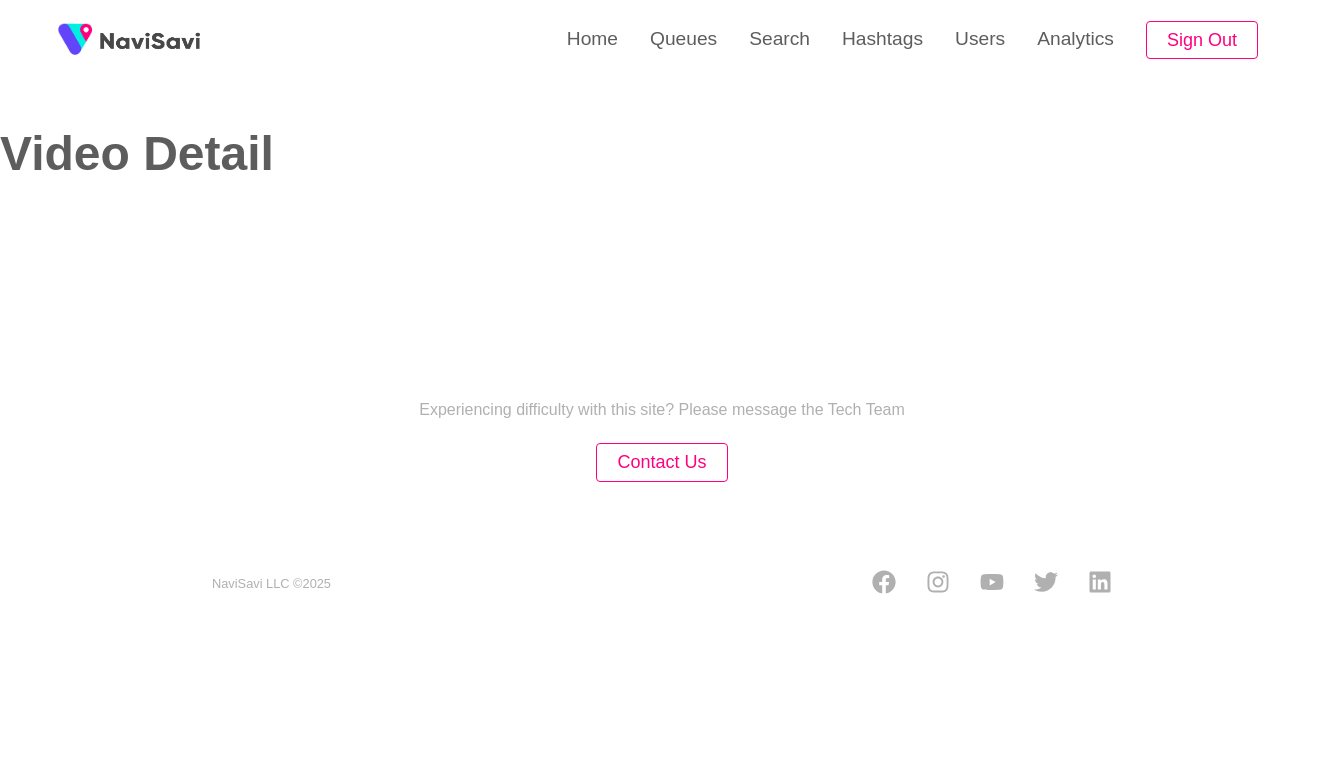 select on "**********" 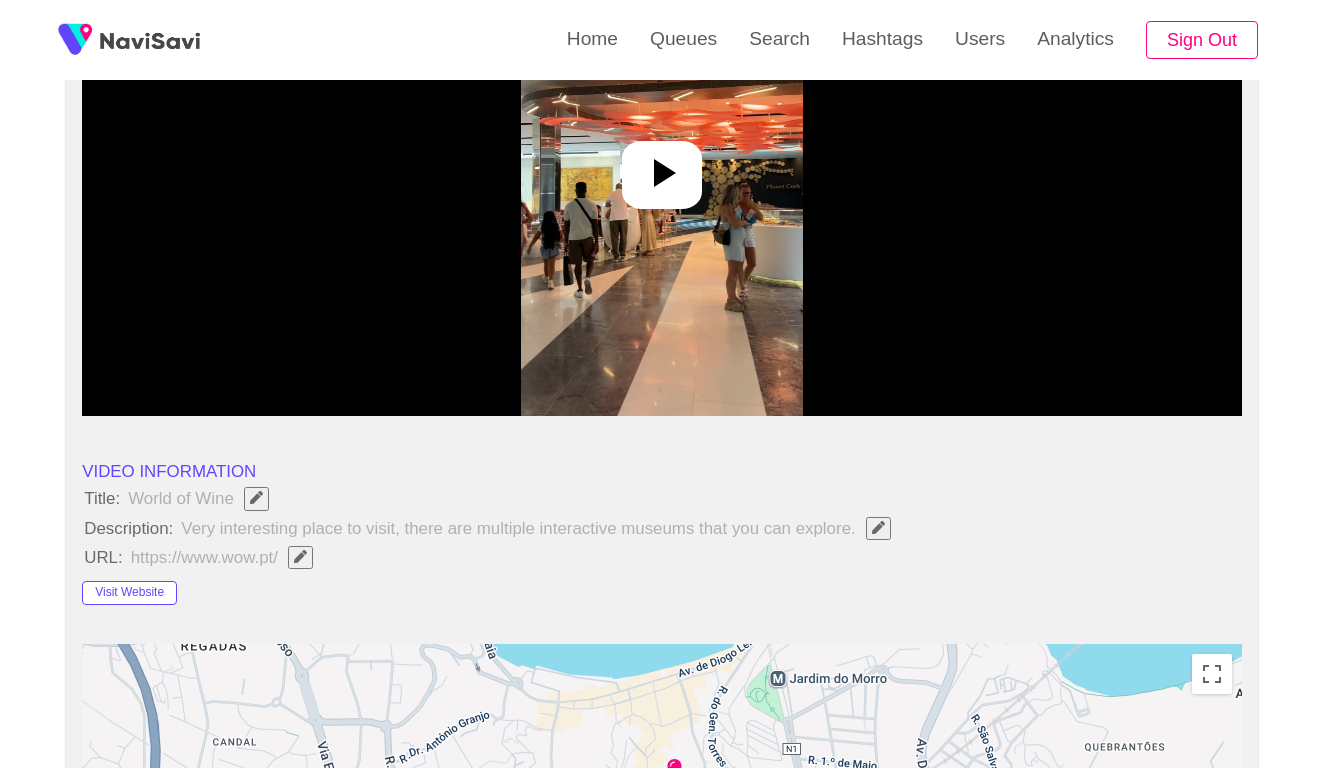 scroll, scrollTop: 360, scrollLeft: 0, axis: vertical 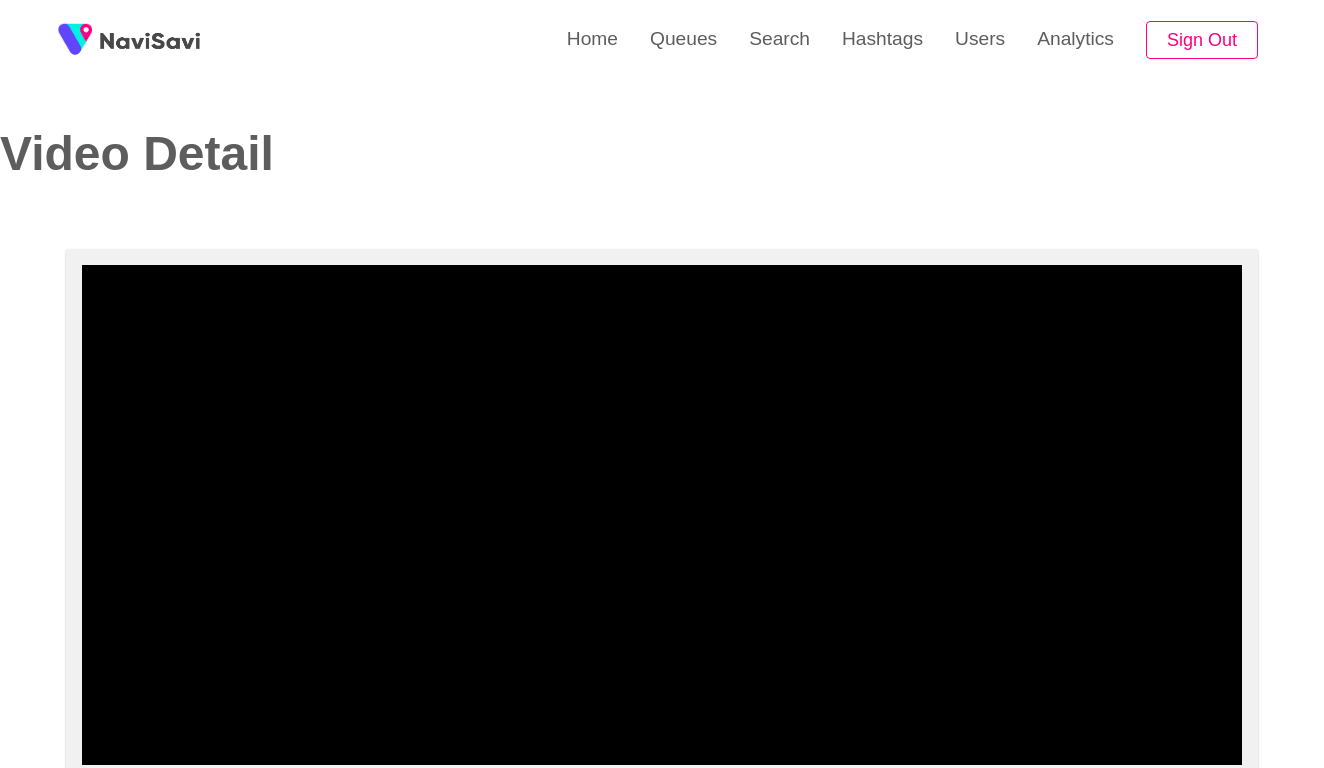 select on "**********" 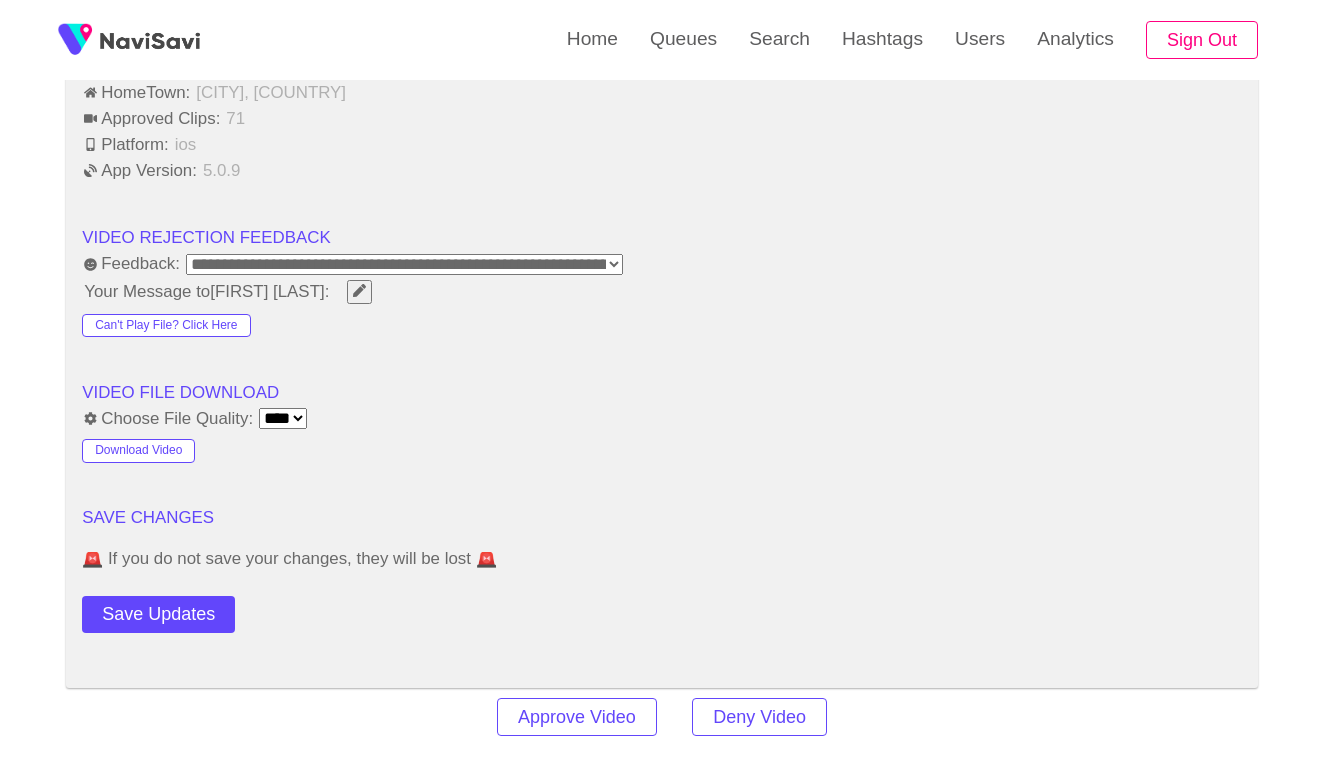 scroll, scrollTop: 1965, scrollLeft: 0, axis: vertical 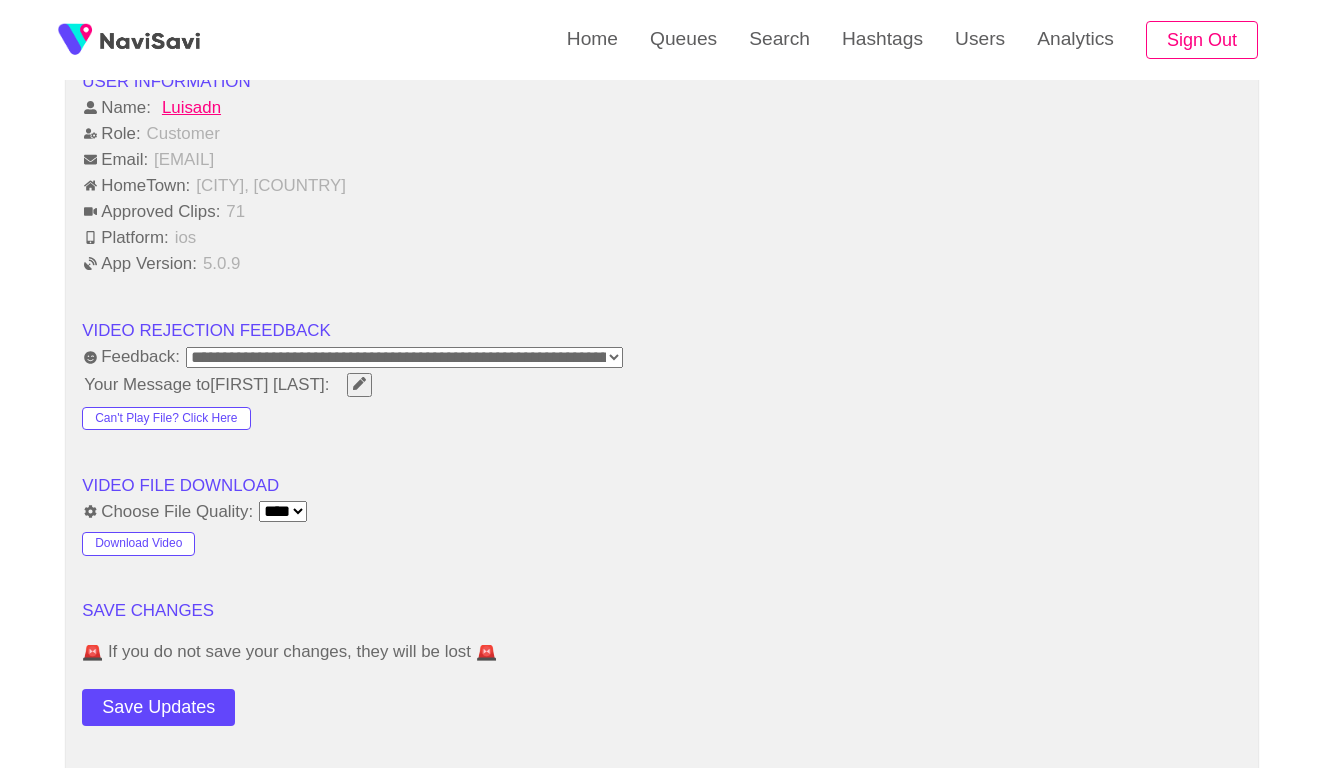 click on "**********" at bounding box center (404, 357) 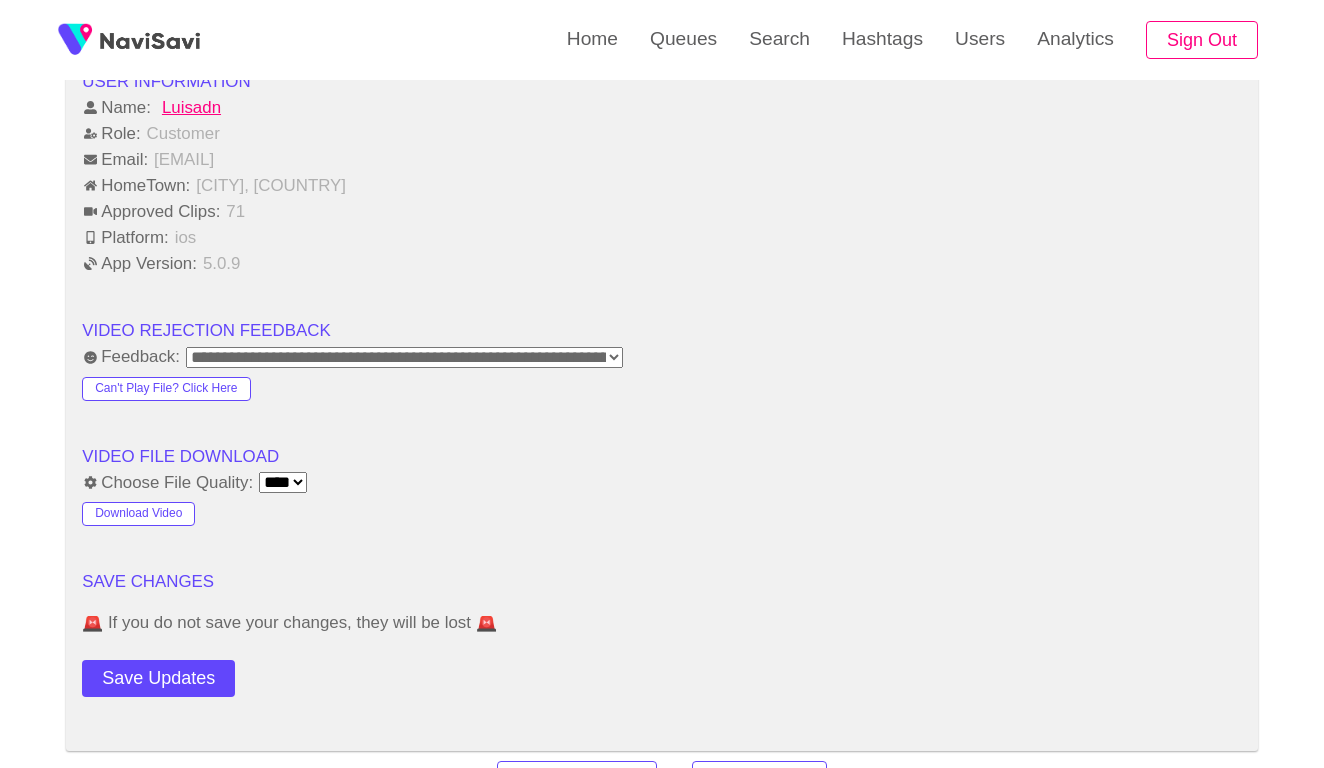 click on "**********" at bounding box center [662, -242] 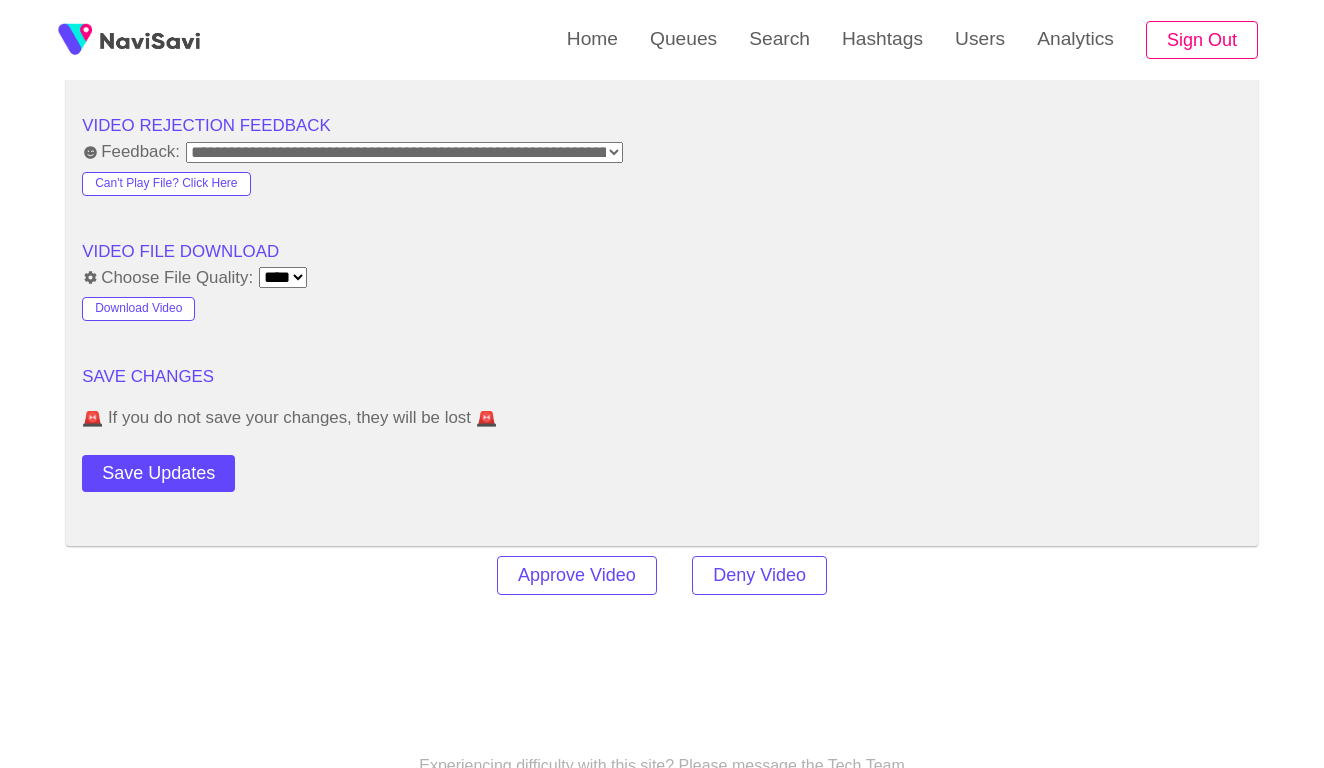 scroll, scrollTop: 2326, scrollLeft: 0, axis: vertical 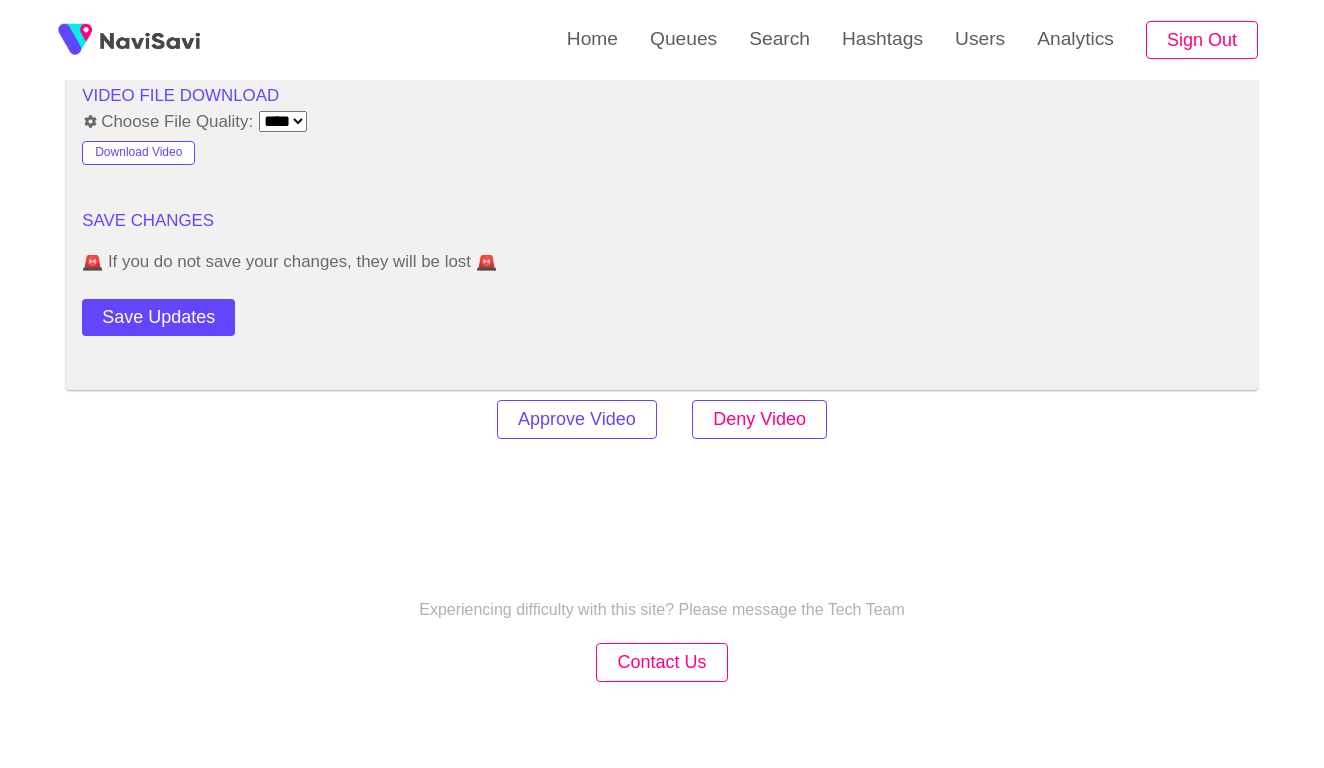 click on "Deny Video" at bounding box center (759, 419) 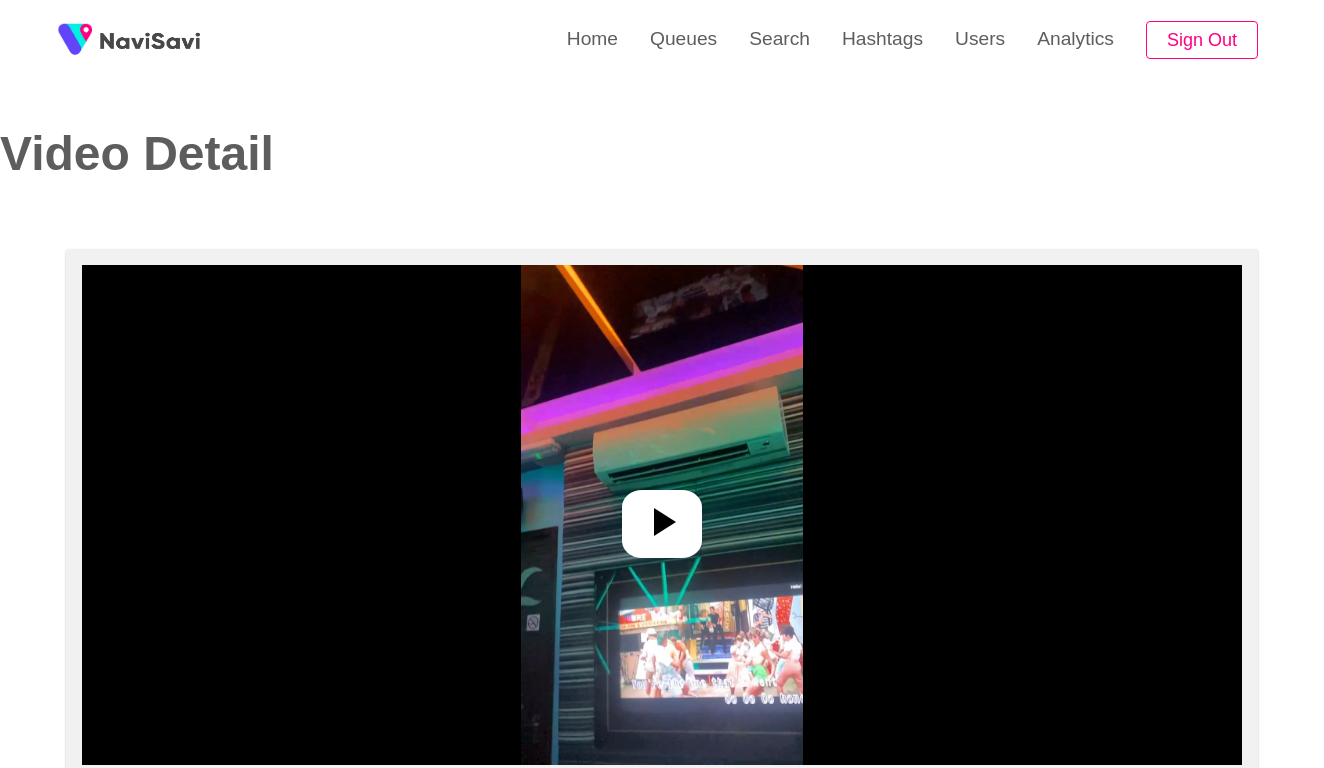 select on "**********" 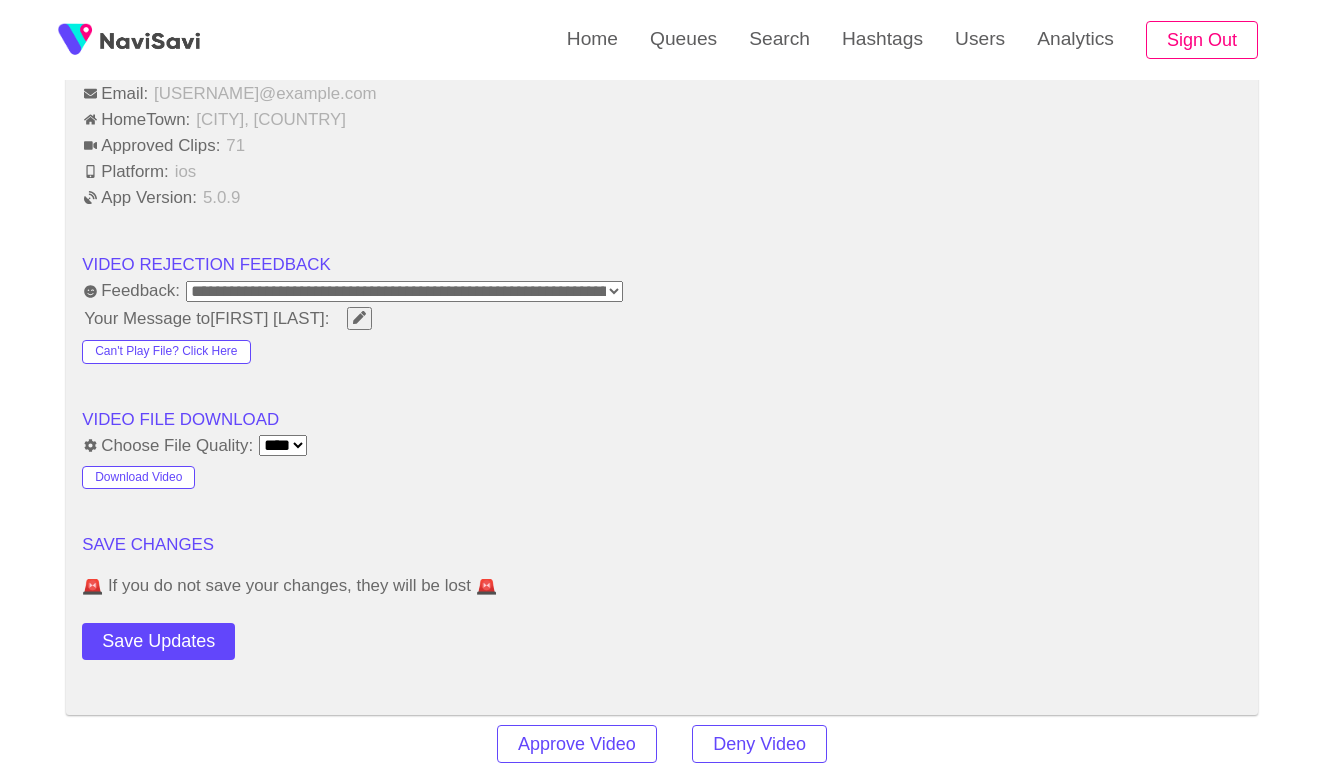 scroll, scrollTop: 1835, scrollLeft: 0, axis: vertical 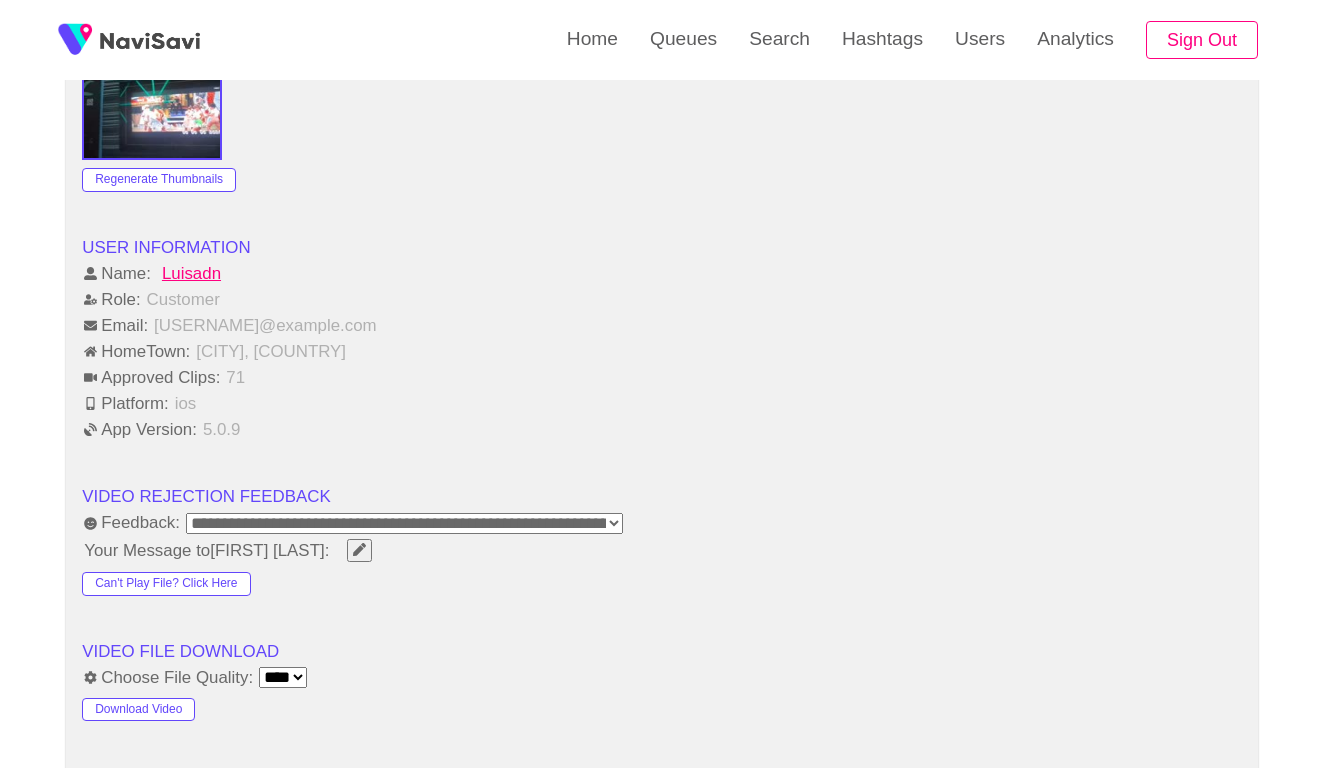 click on "**********" at bounding box center [662, 523] 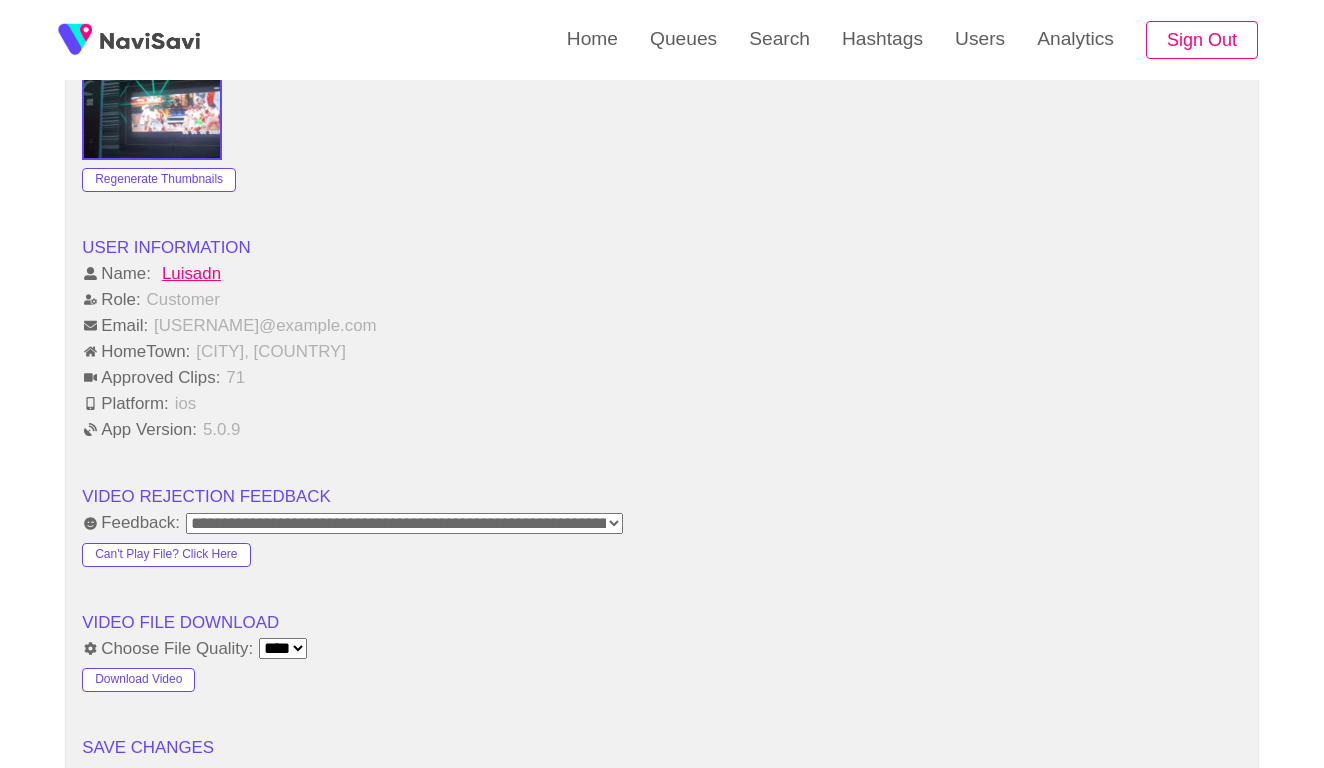 click on "**********" at bounding box center [662, -94] 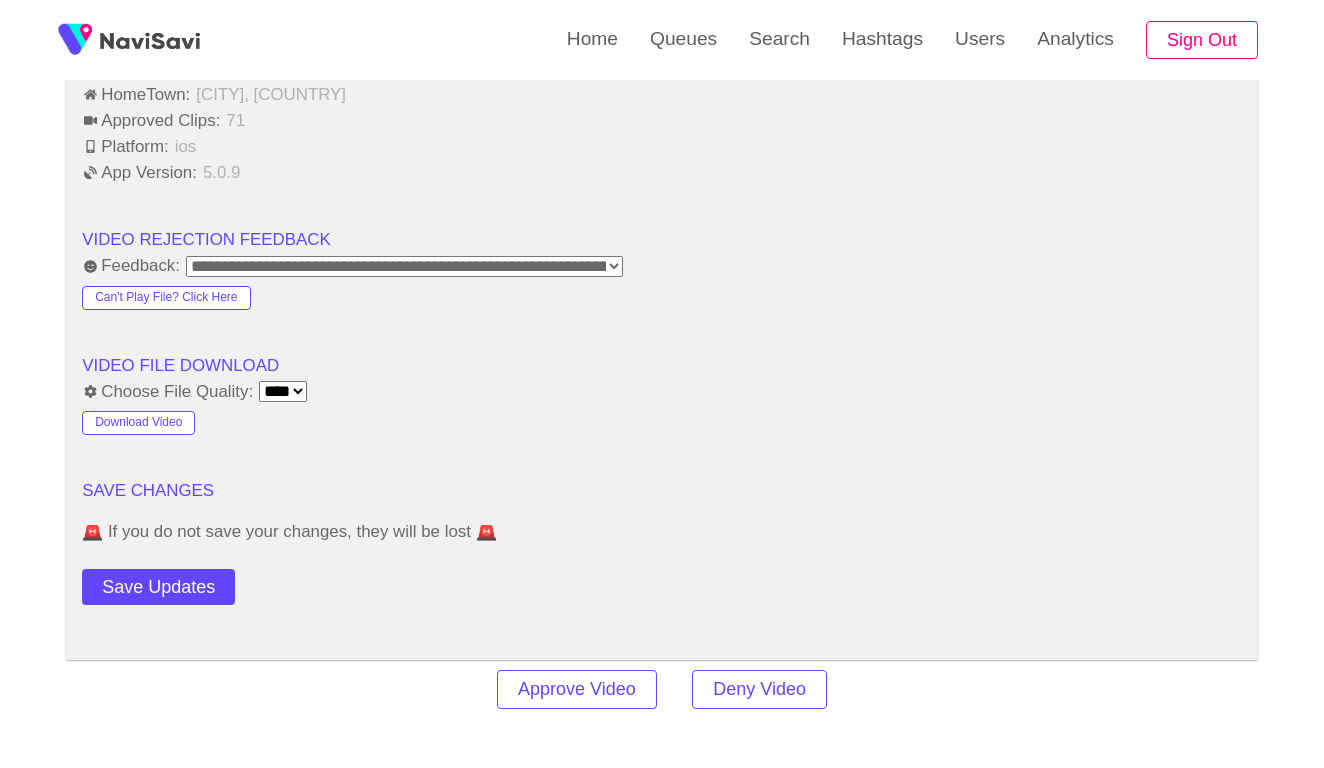 scroll, scrollTop: 2385, scrollLeft: 0, axis: vertical 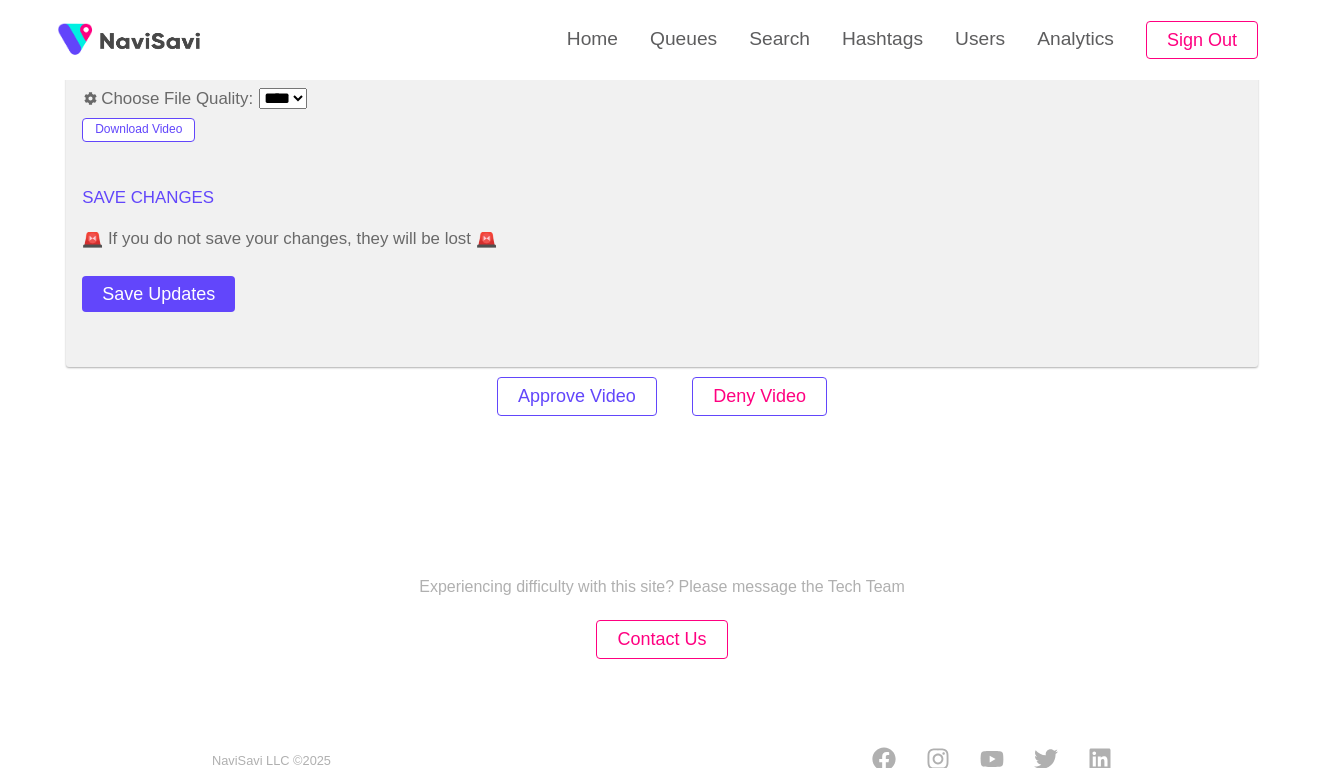 click on "Deny Video" at bounding box center (759, 396) 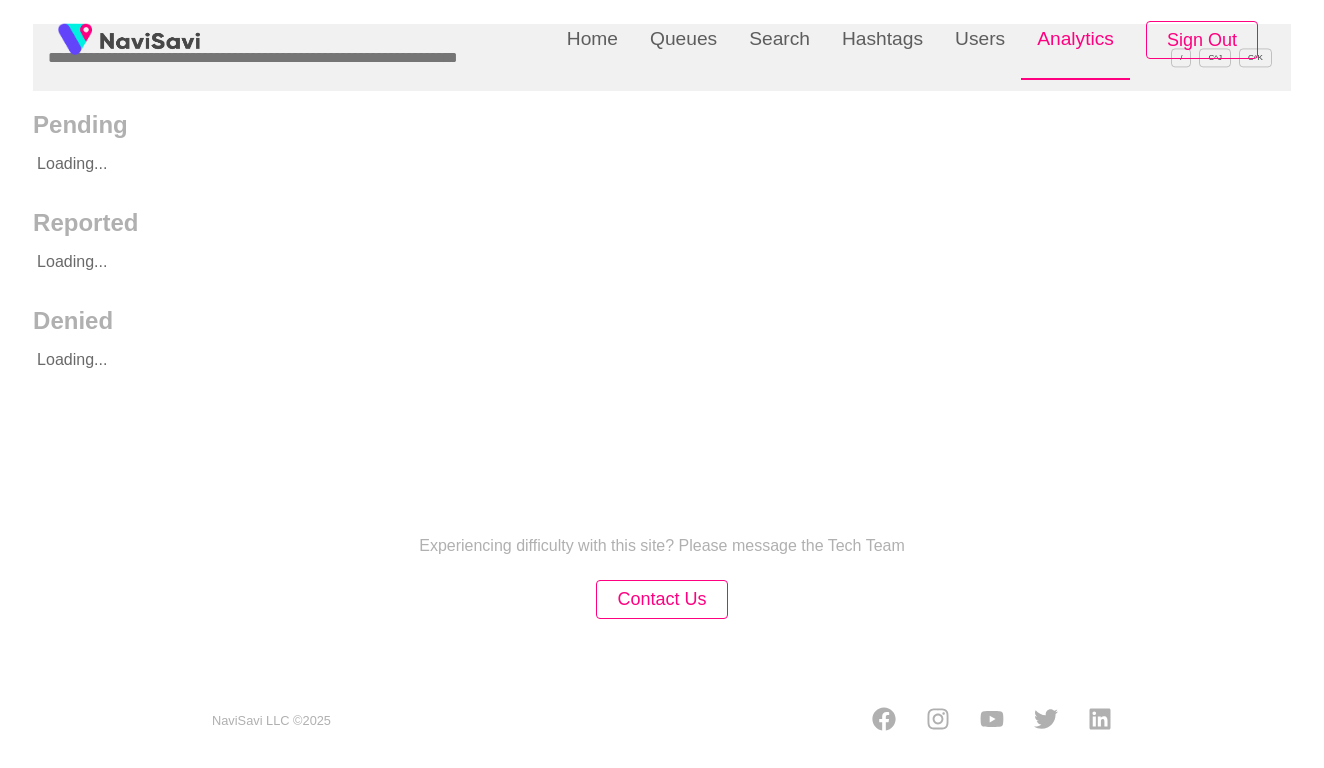 scroll, scrollTop: 0, scrollLeft: 0, axis: both 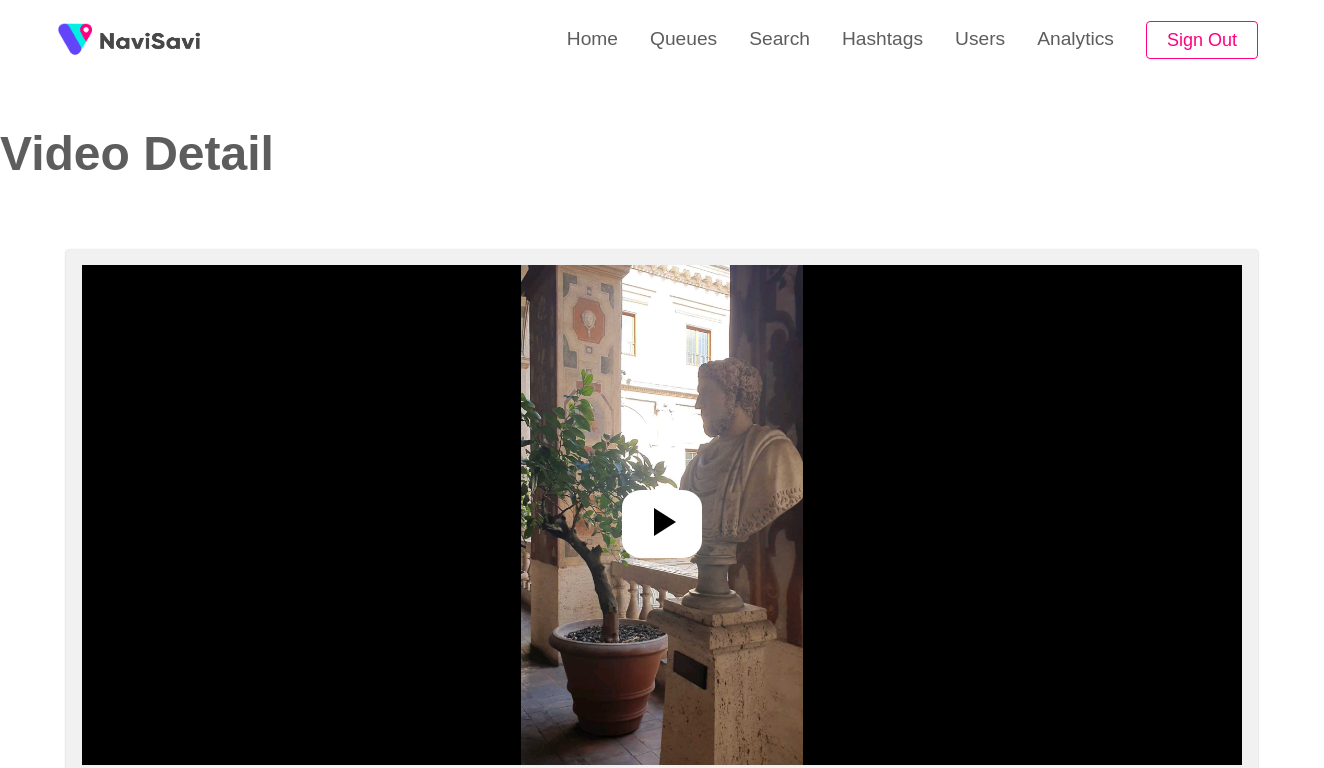 select on "**********" 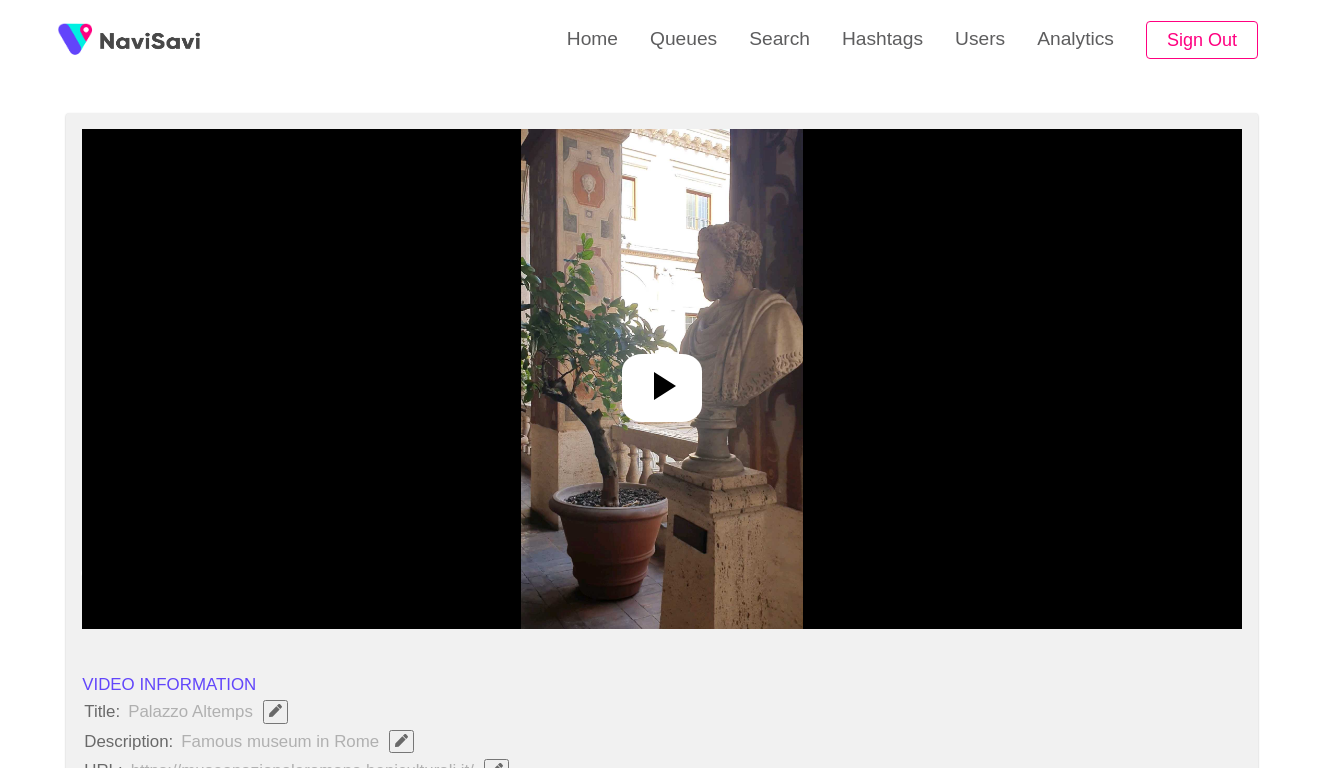 click at bounding box center (662, 379) 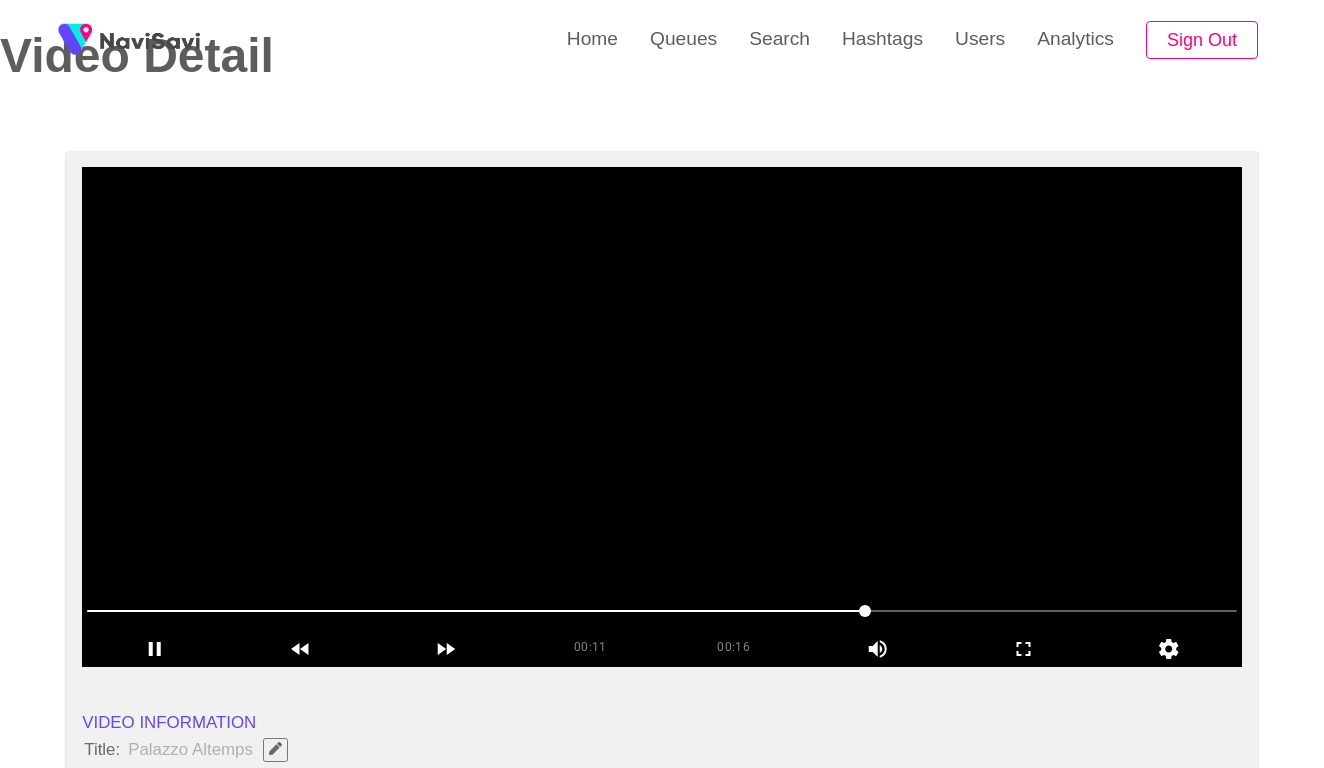 scroll, scrollTop: 113, scrollLeft: 0, axis: vertical 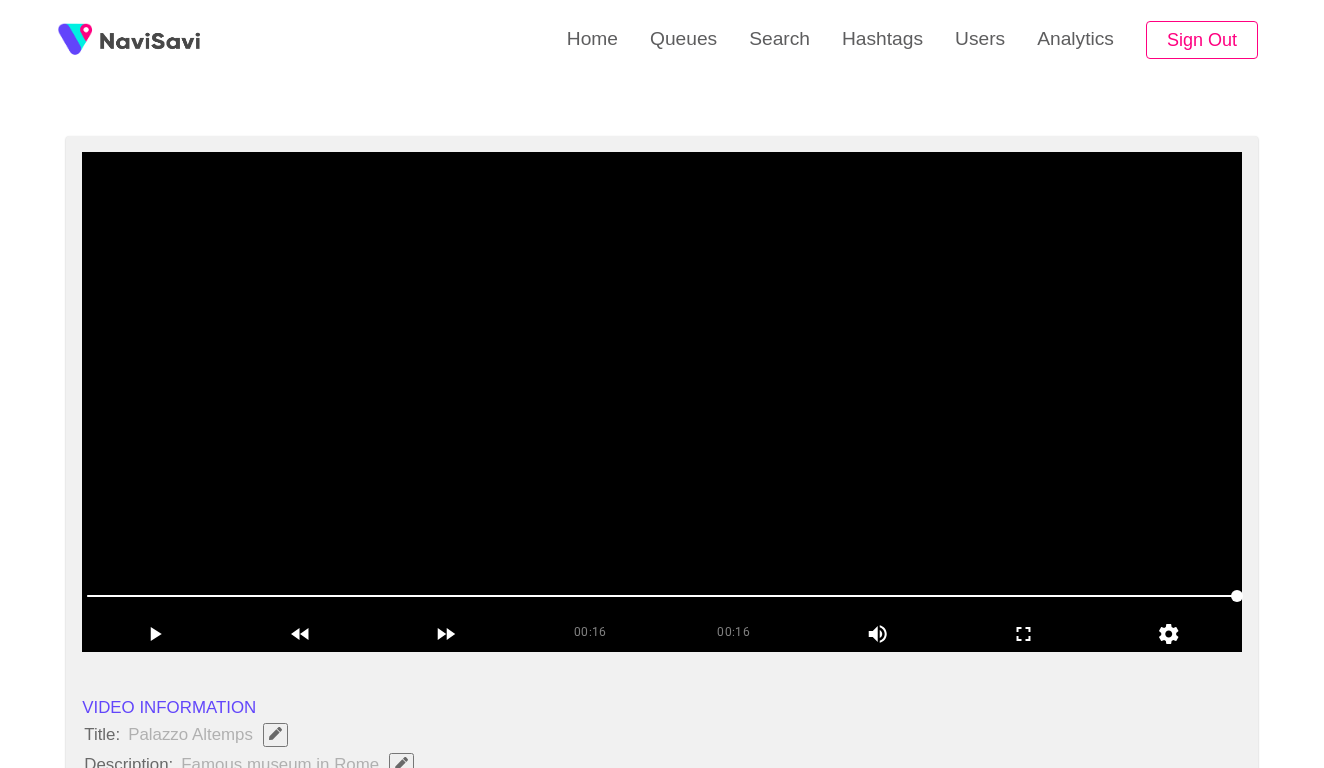 click at bounding box center (662, 402) 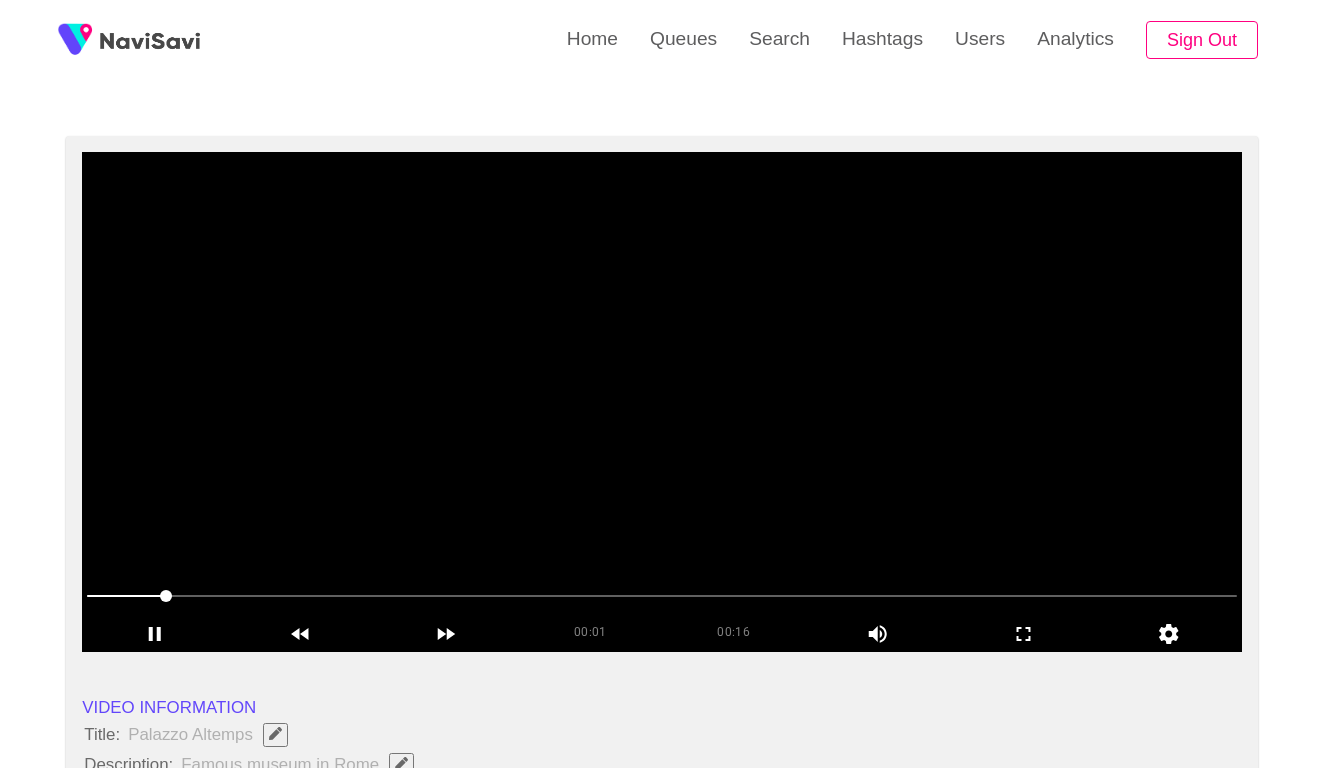 click at bounding box center [662, 402] 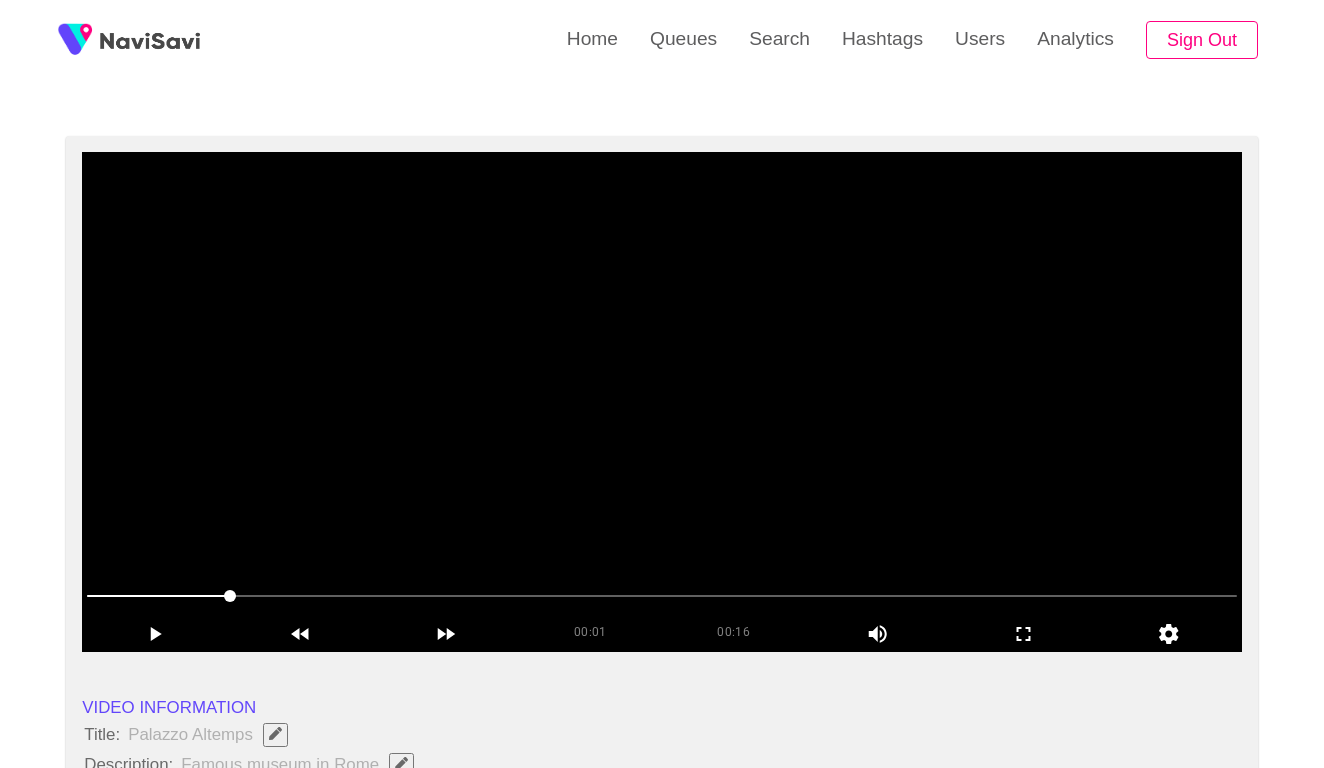 scroll, scrollTop: 57, scrollLeft: 0, axis: vertical 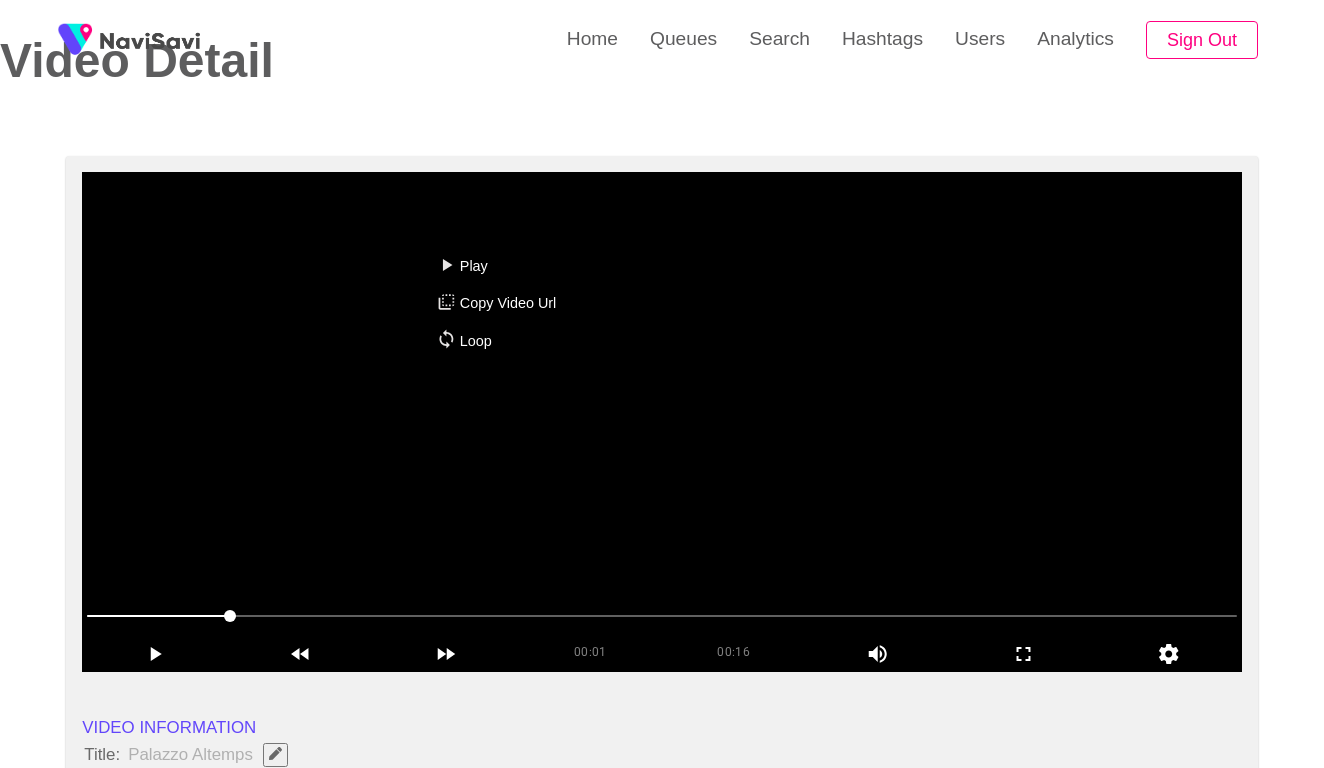 click on "Play Copy Video Url Loop" at bounding box center (662, 384) 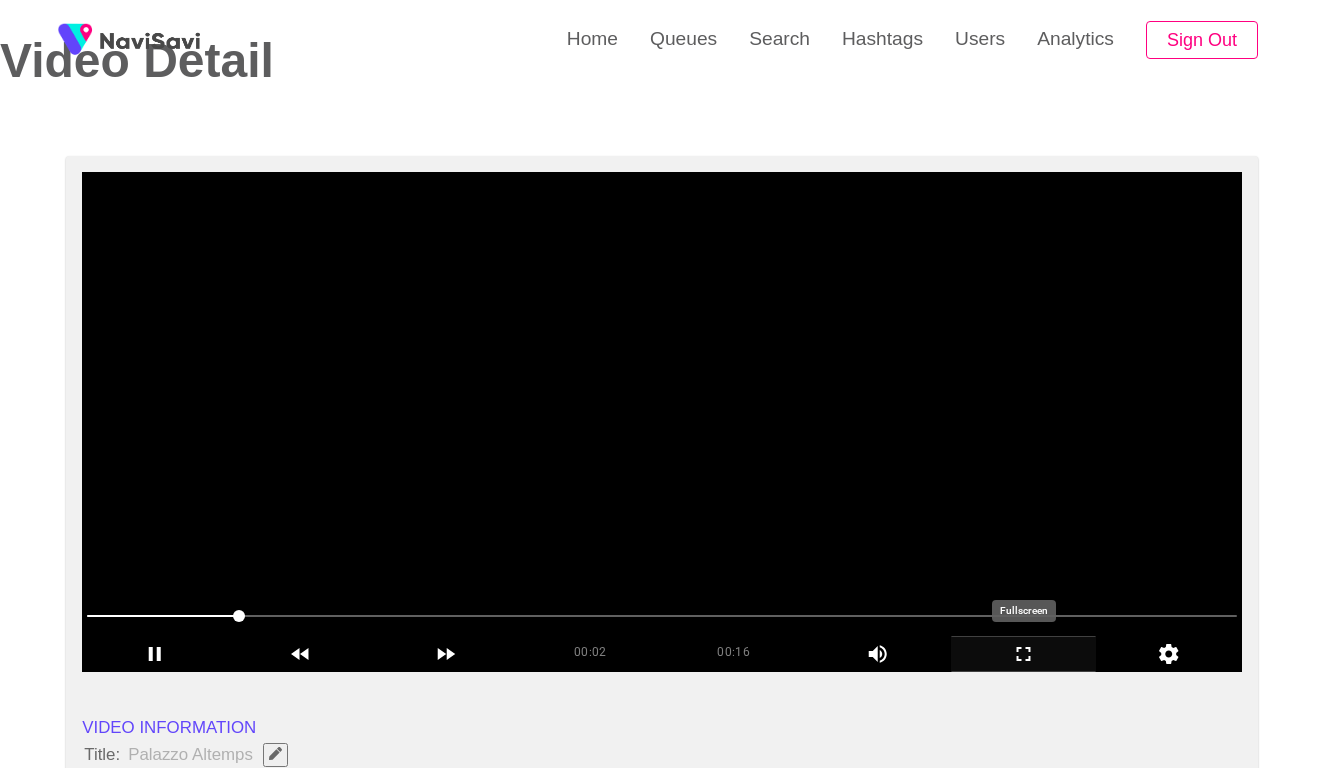 click 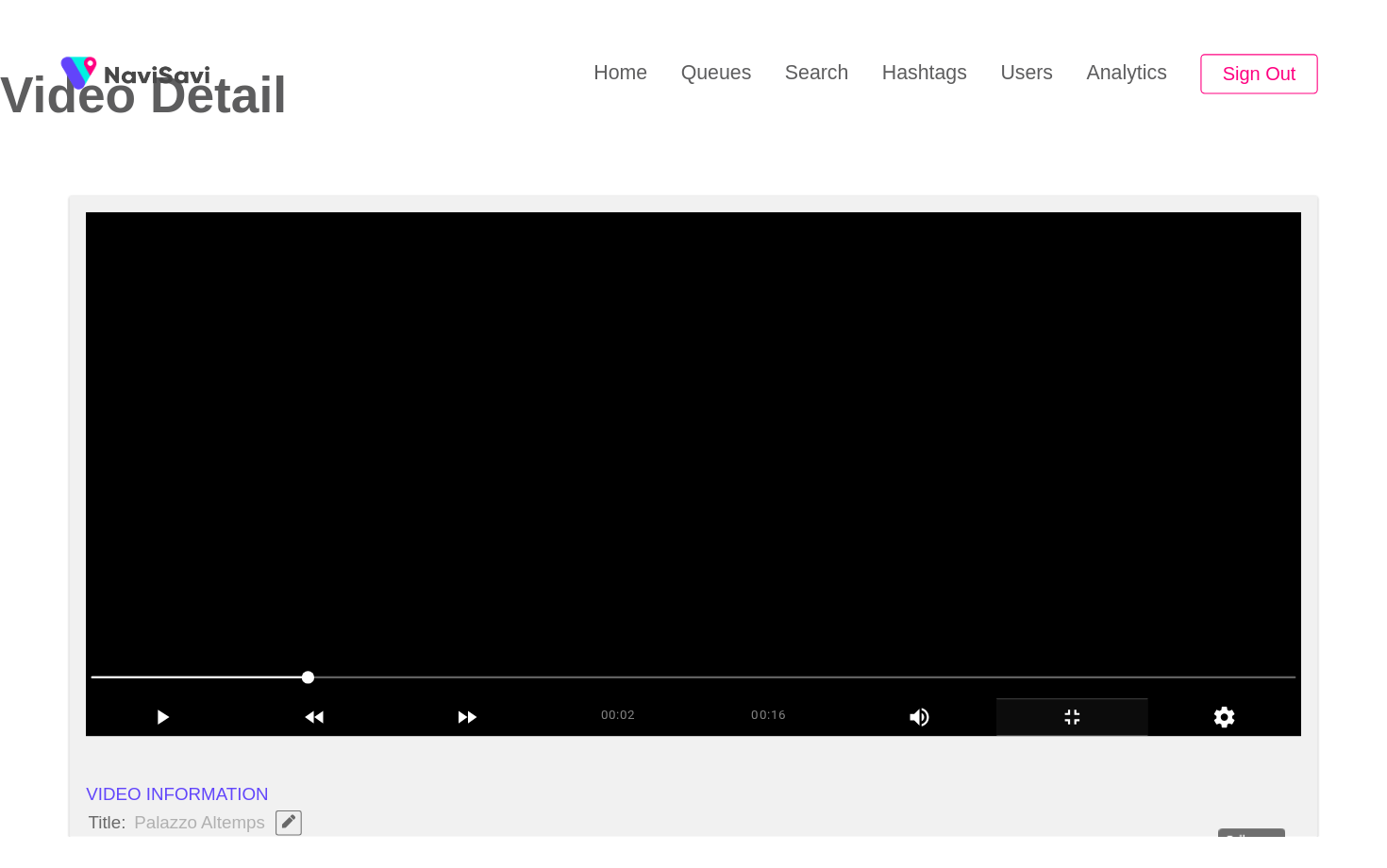scroll, scrollTop: 0, scrollLeft: 0, axis: both 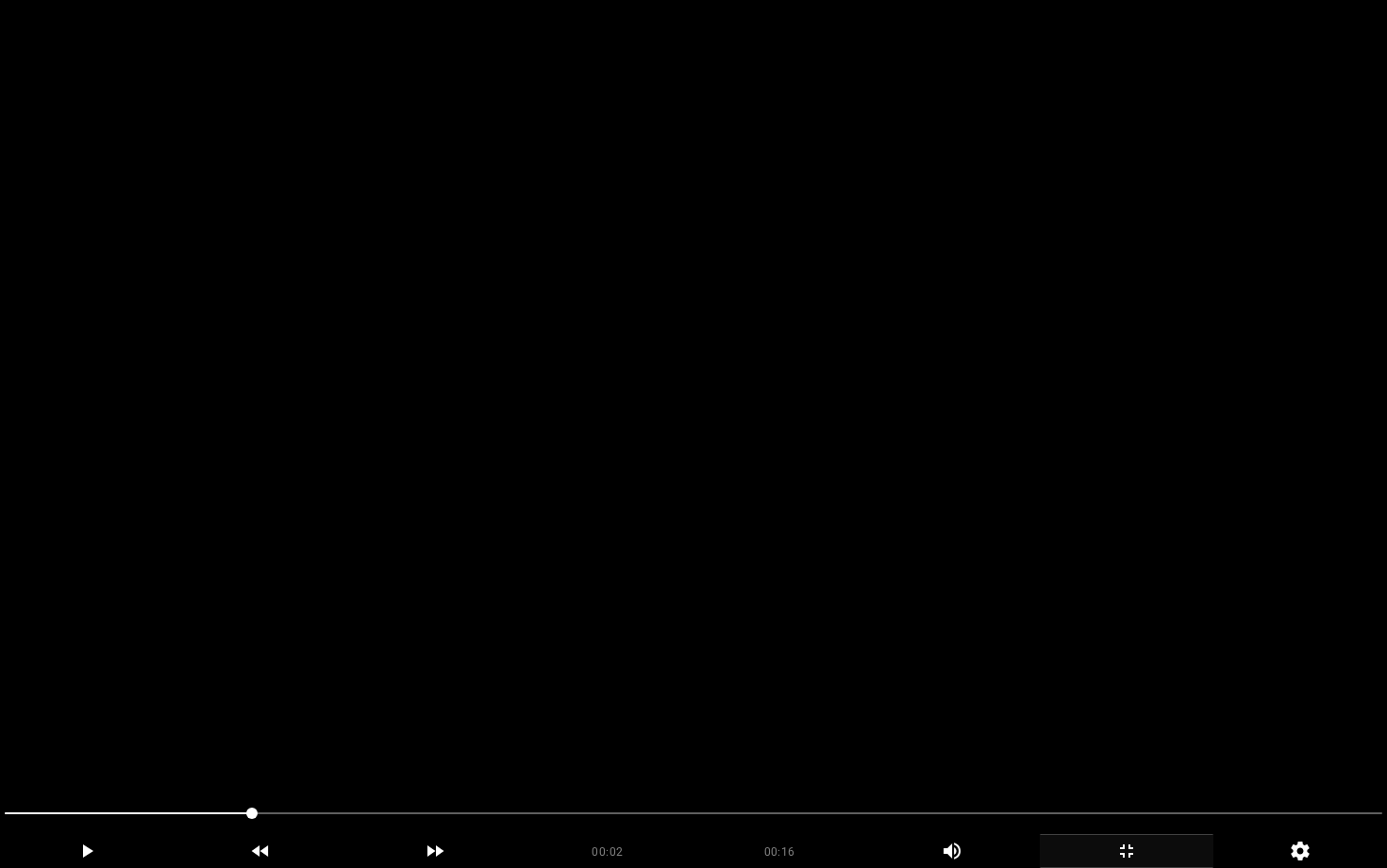 click at bounding box center (694, 813) 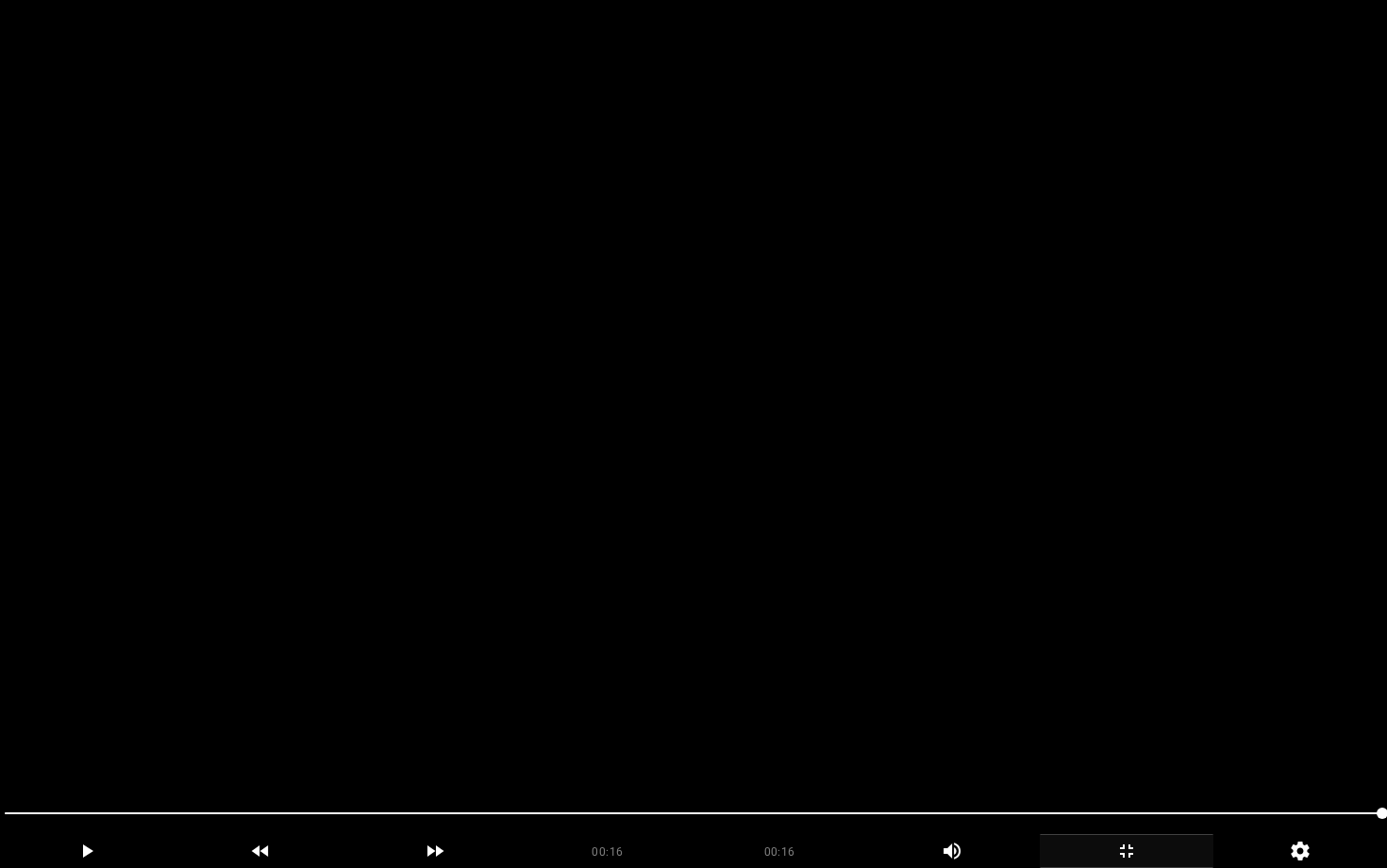click 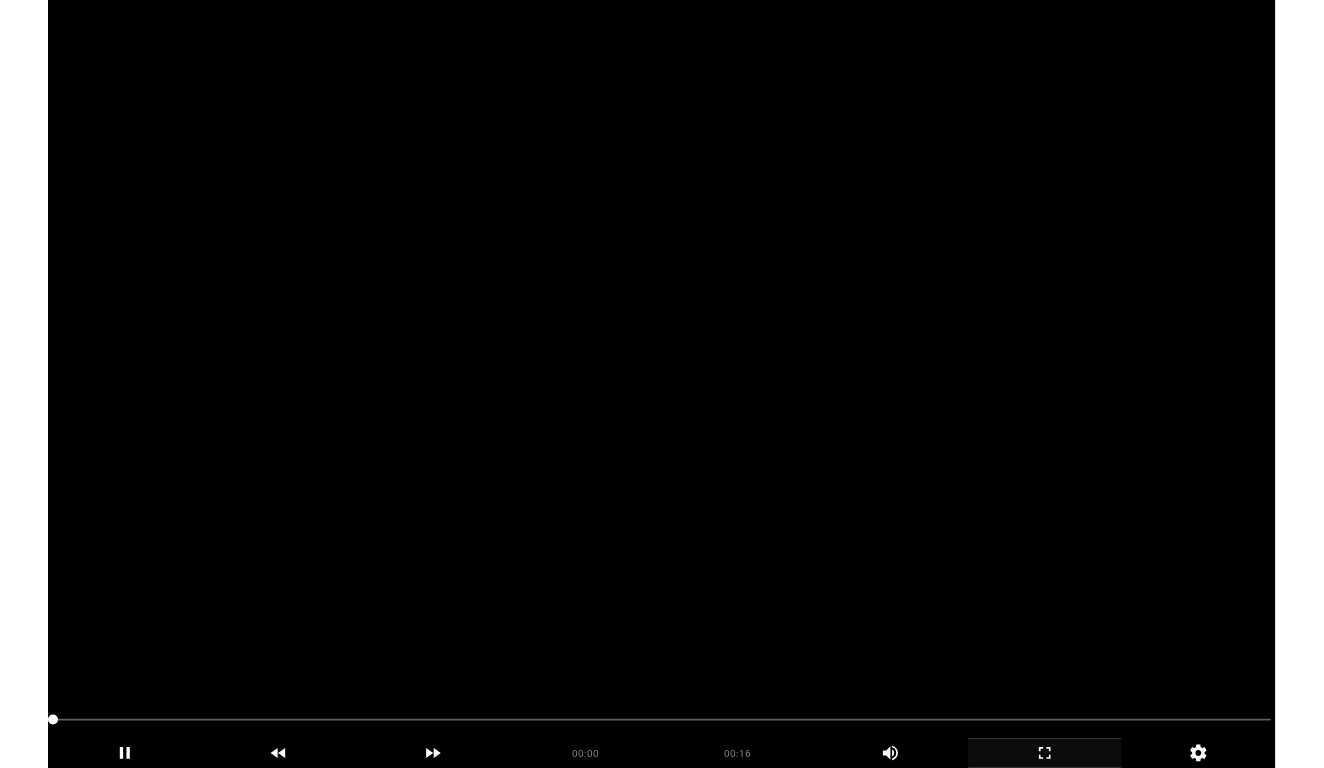 scroll, scrollTop: 93, scrollLeft: 0, axis: vertical 